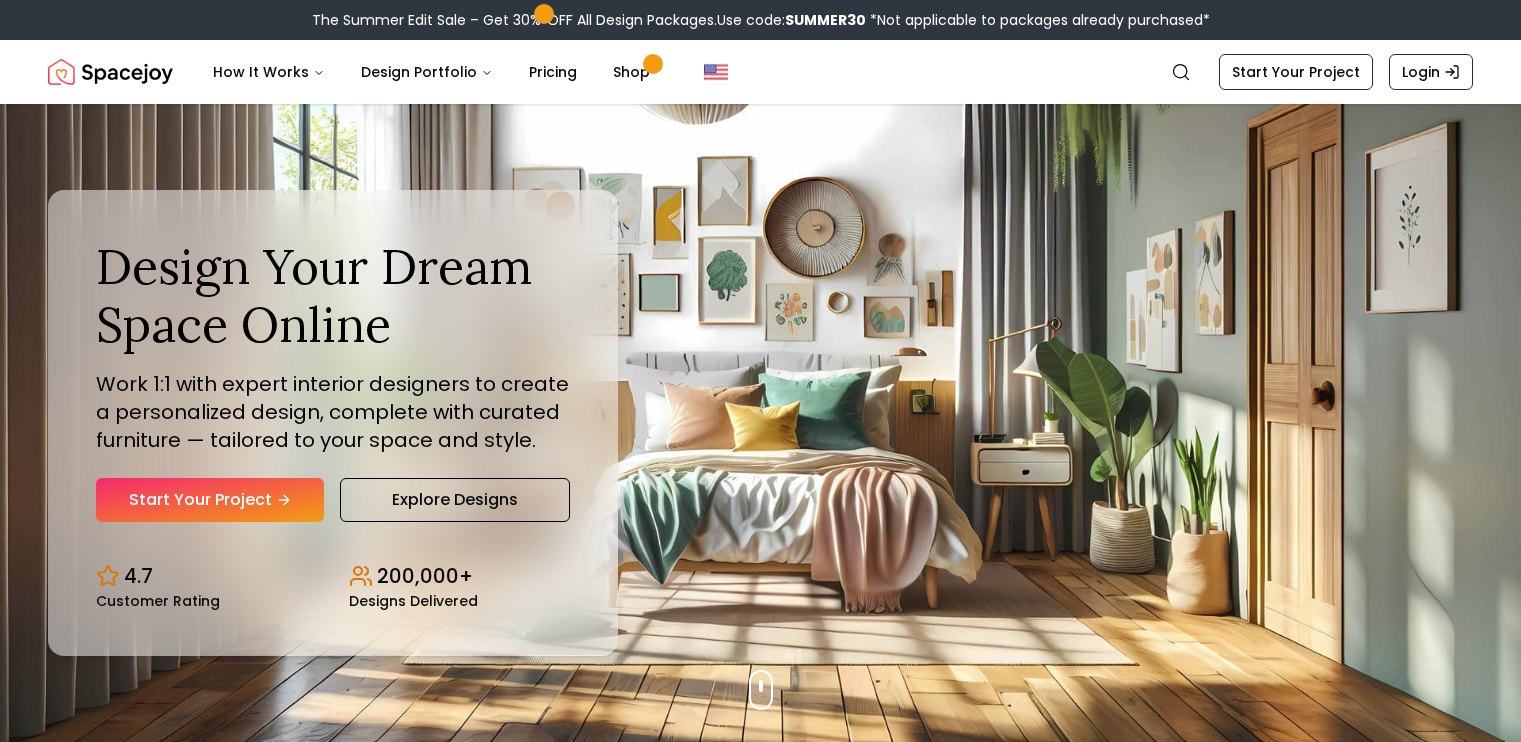 scroll, scrollTop: 0, scrollLeft: 0, axis: both 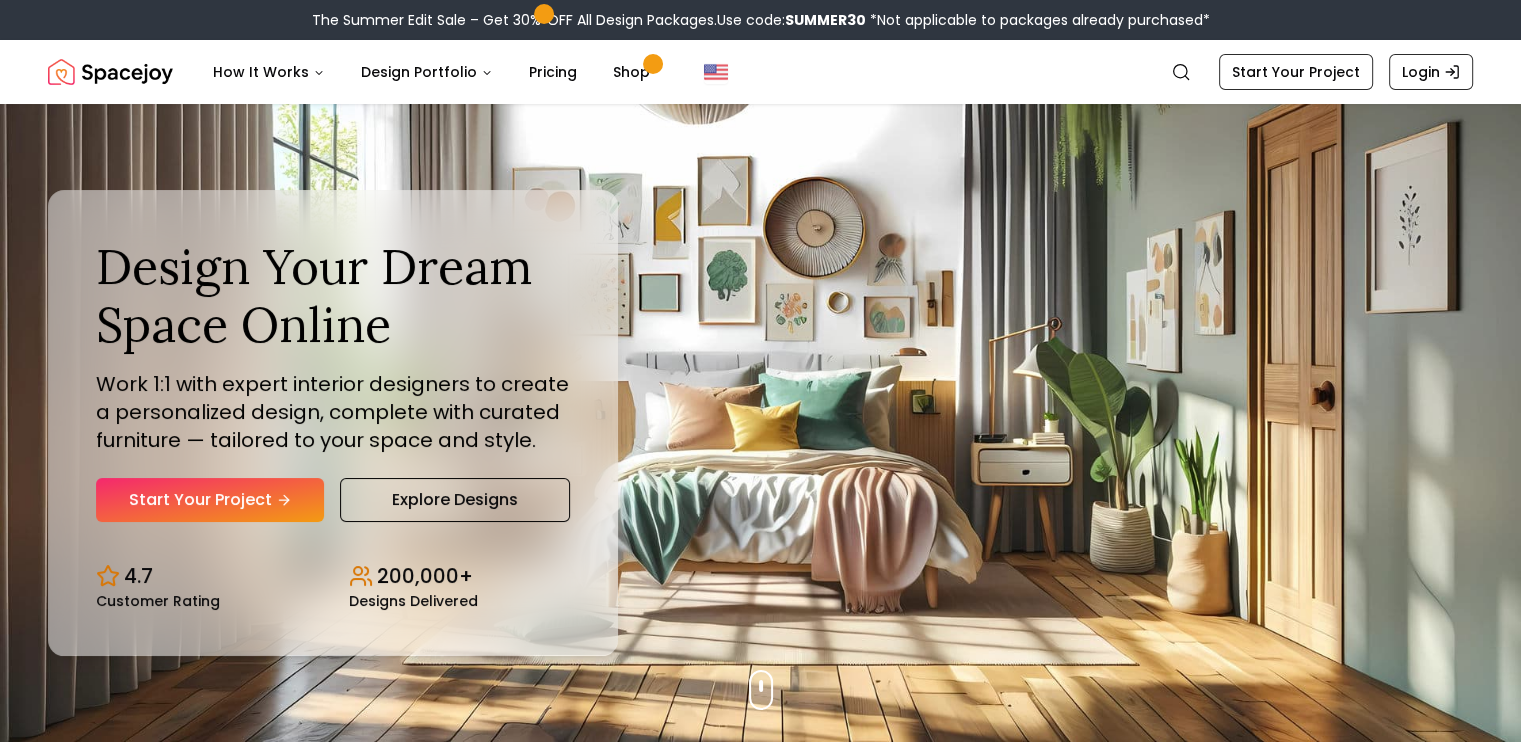 click on "Design Your Dream Space Online Work 1:1 with expert interior designers to create a personalized design, complete with curated furniture — tailored to your space and style. Start Your Project   Explore Designs 4.7 Customer Rating 200,000+ Designs Delivered" at bounding box center [760, 423] 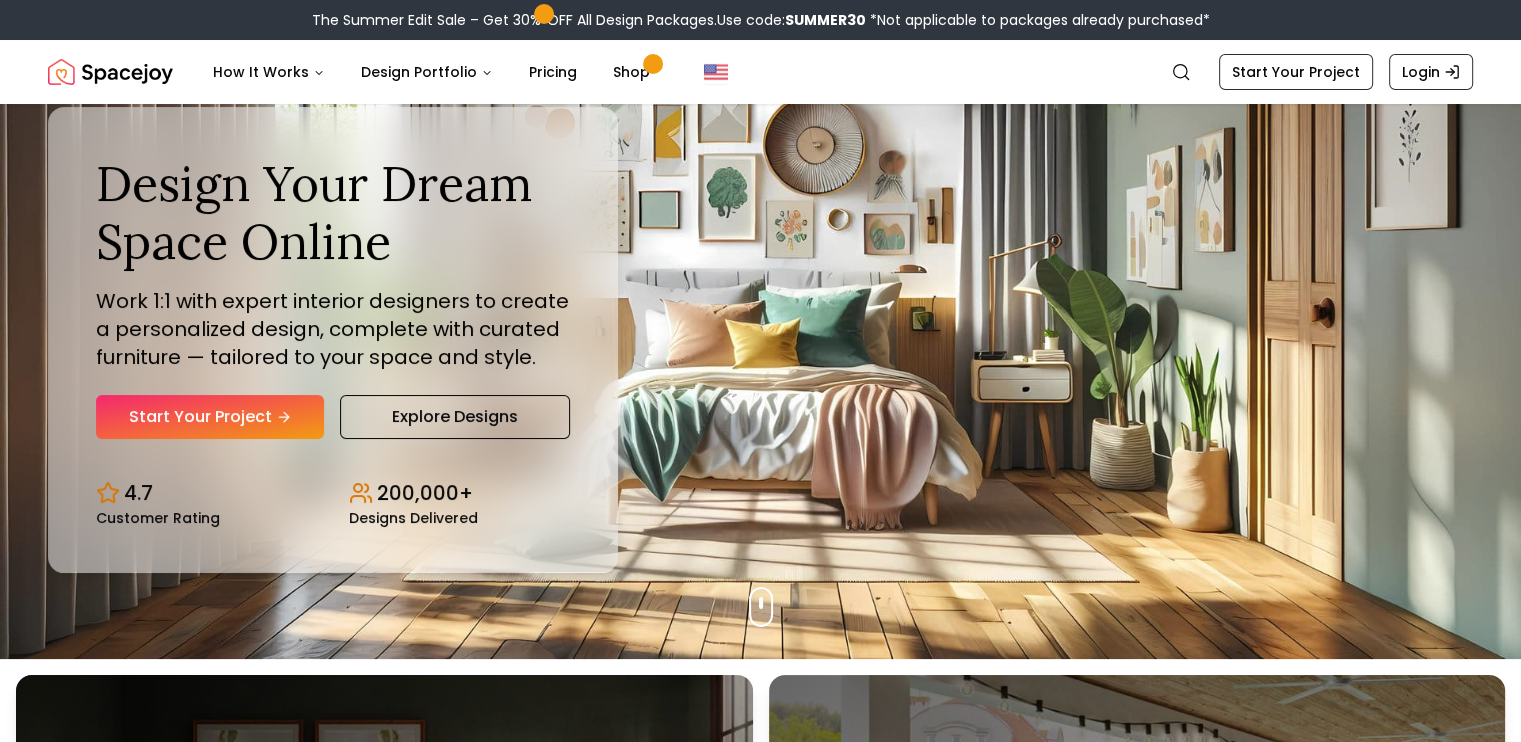 scroll, scrollTop: 0, scrollLeft: 0, axis: both 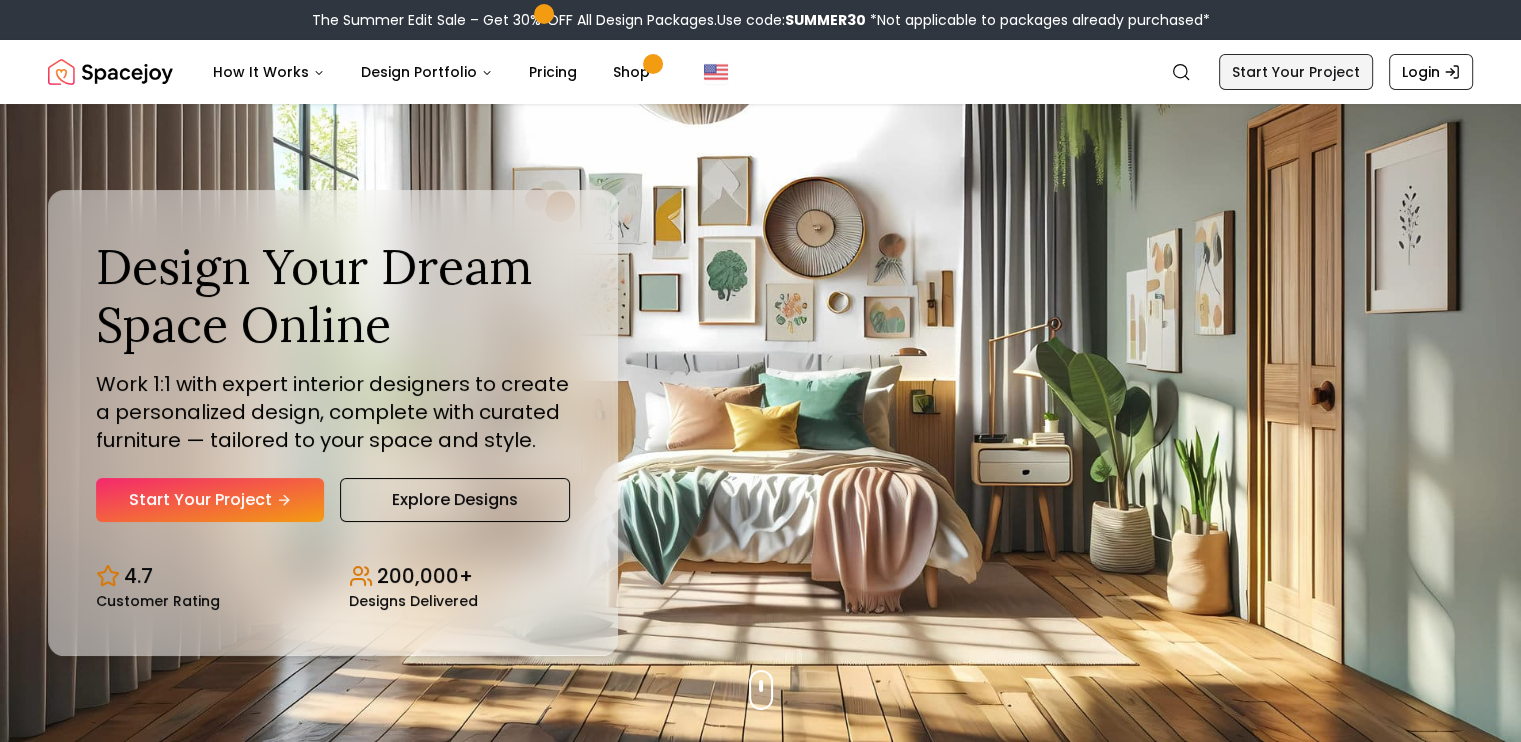 click on "Start Your Project" at bounding box center [1296, 72] 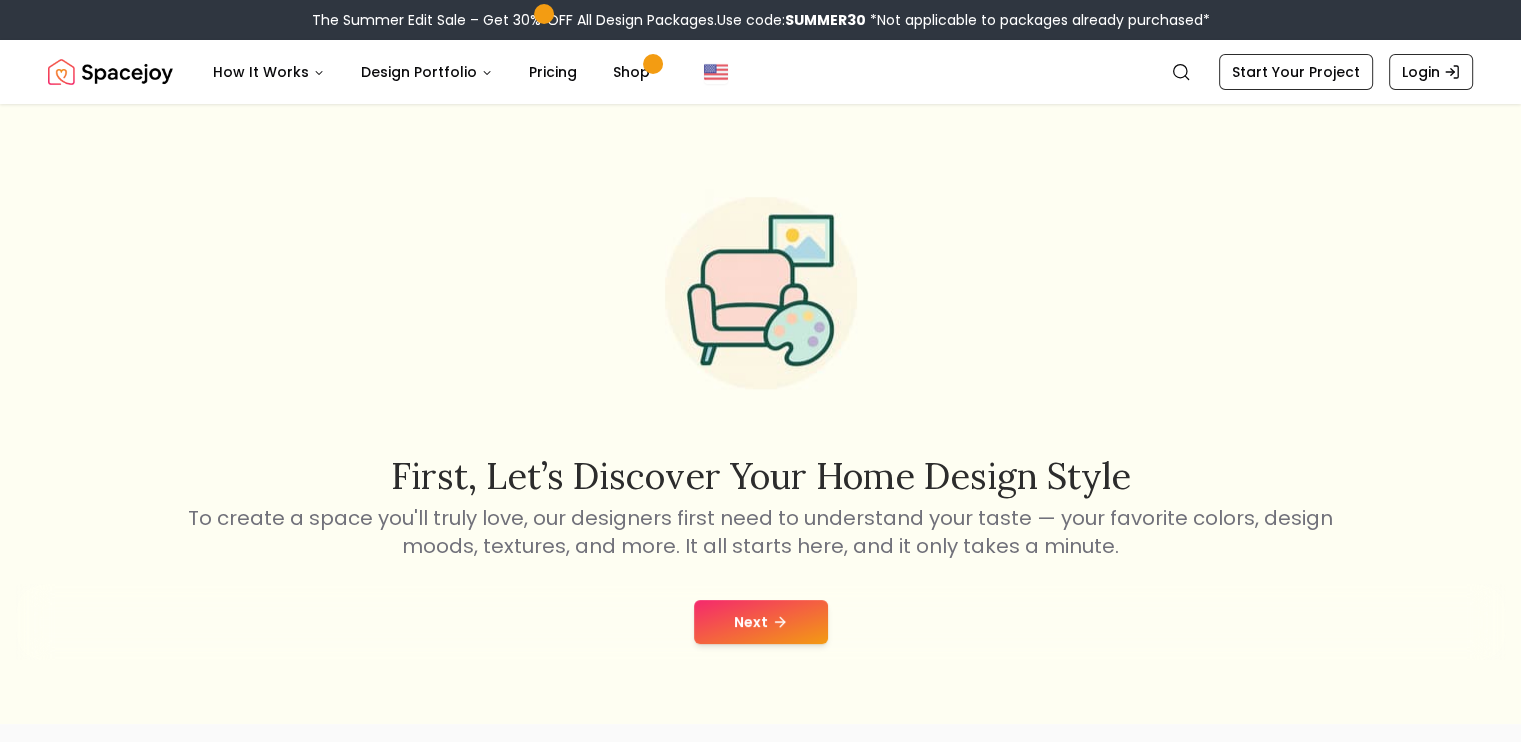 click on "Next" at bounding box center (761, 622) 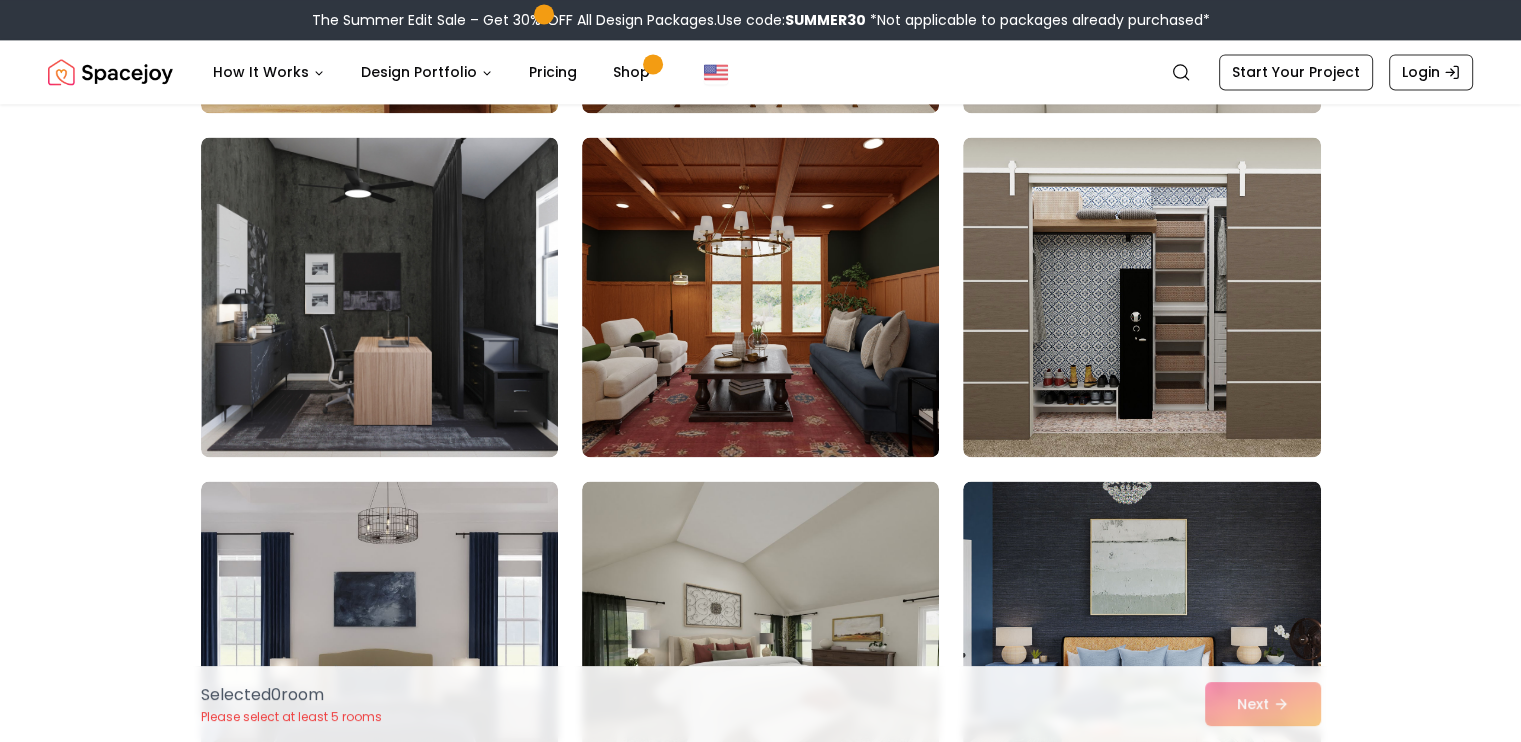 scroll, scrollTop: 2900, scrollLeft: 0, axis: vertical 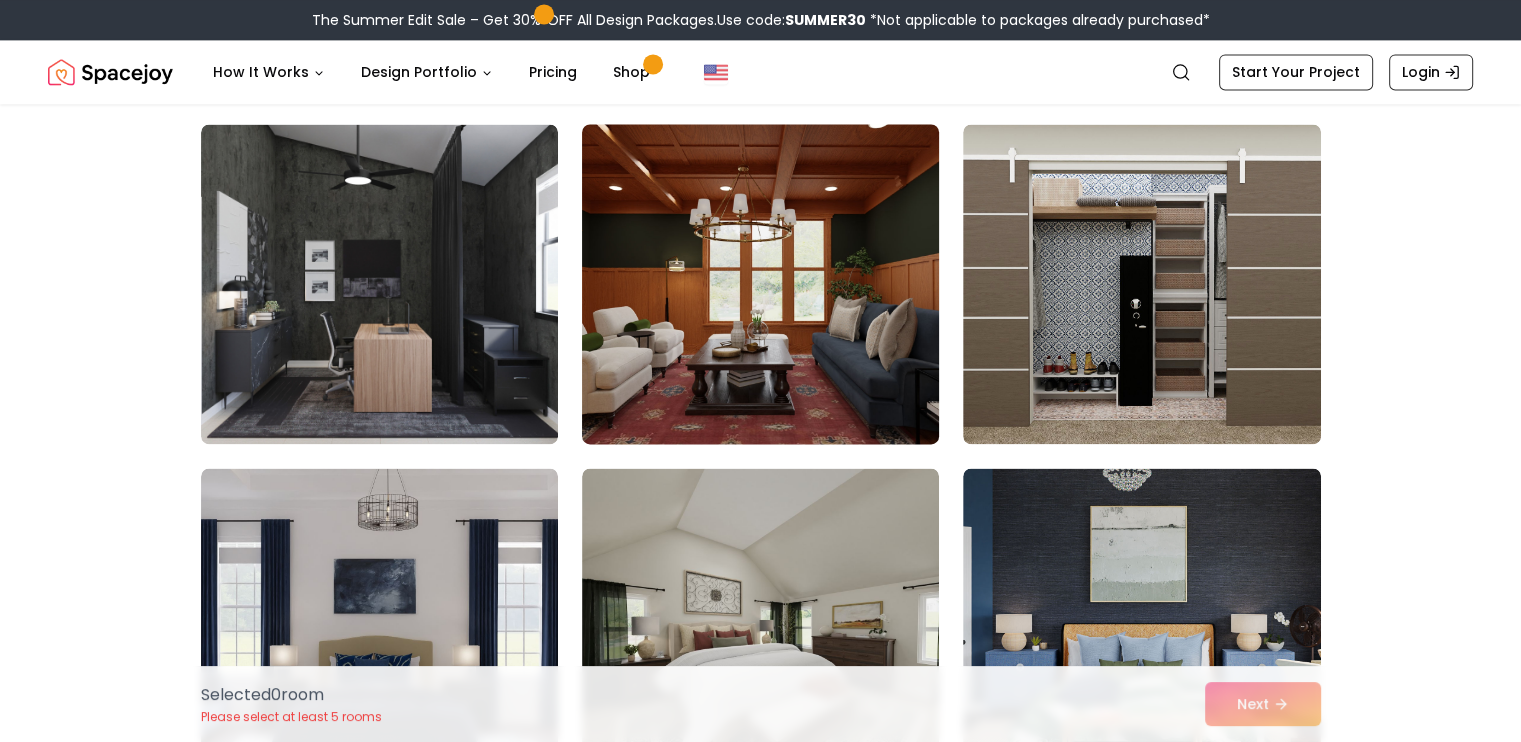 click at bounding box center (760, 284) 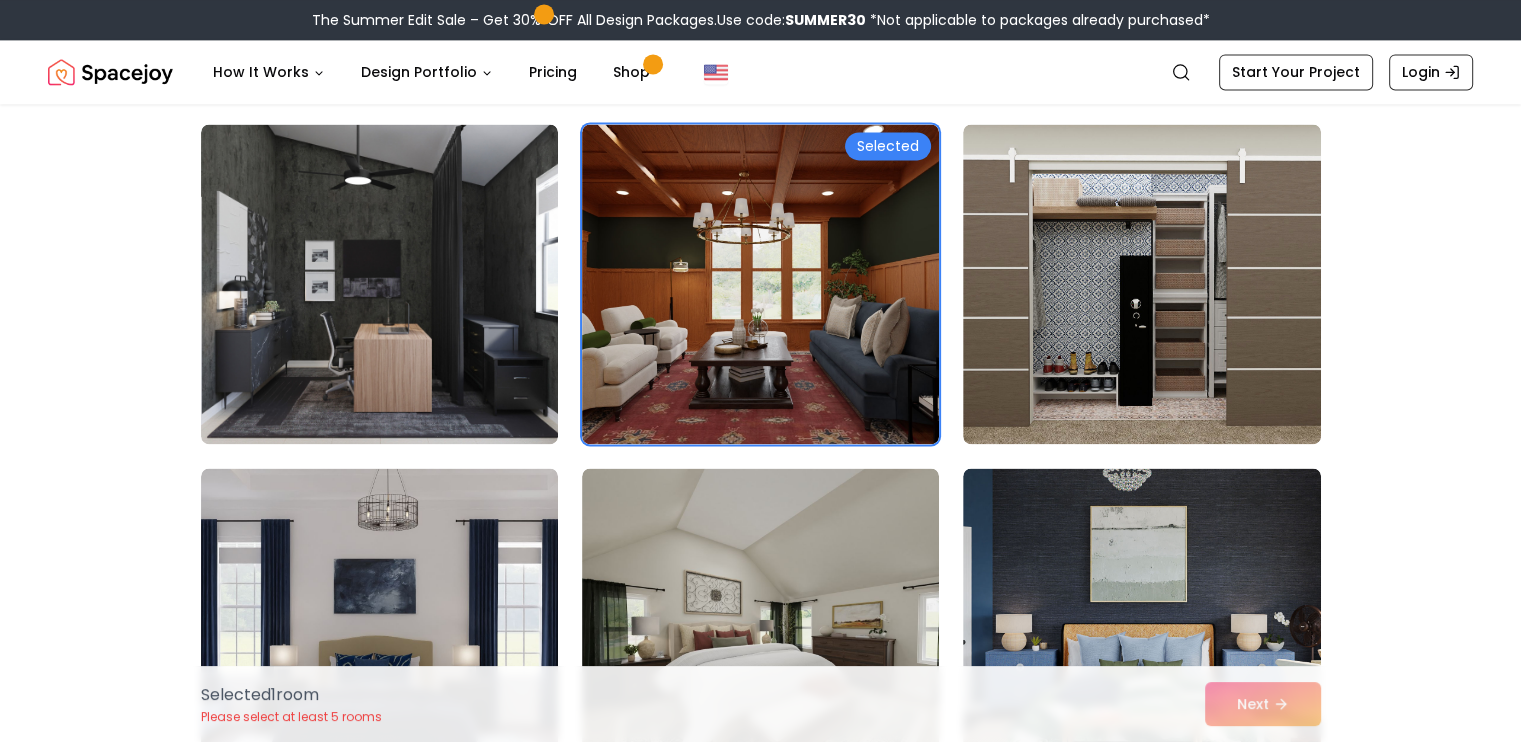 click on "Selected  1  room Please select at least 5 rooms Next" at bounding box center (761, 704) 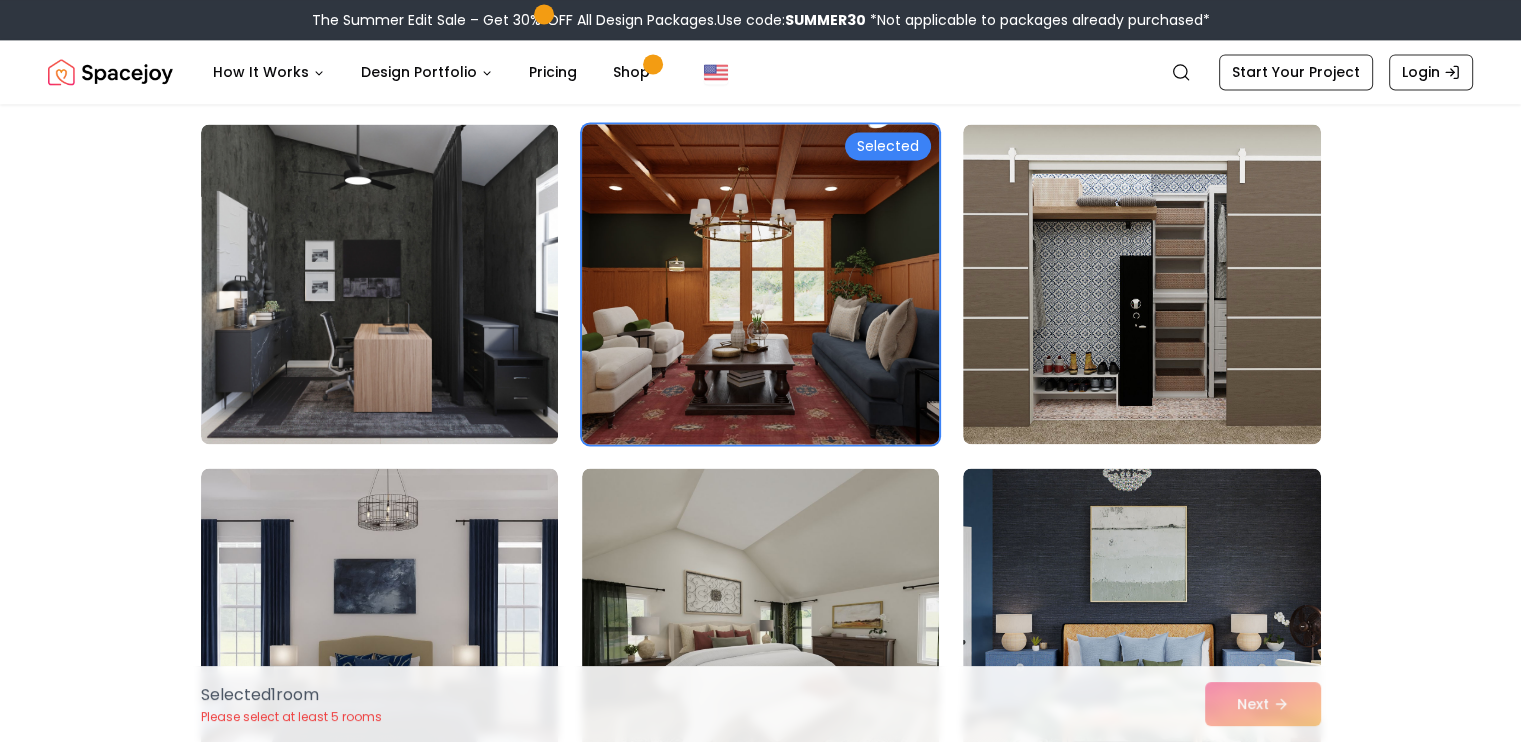click at bounding box center [760, 284] 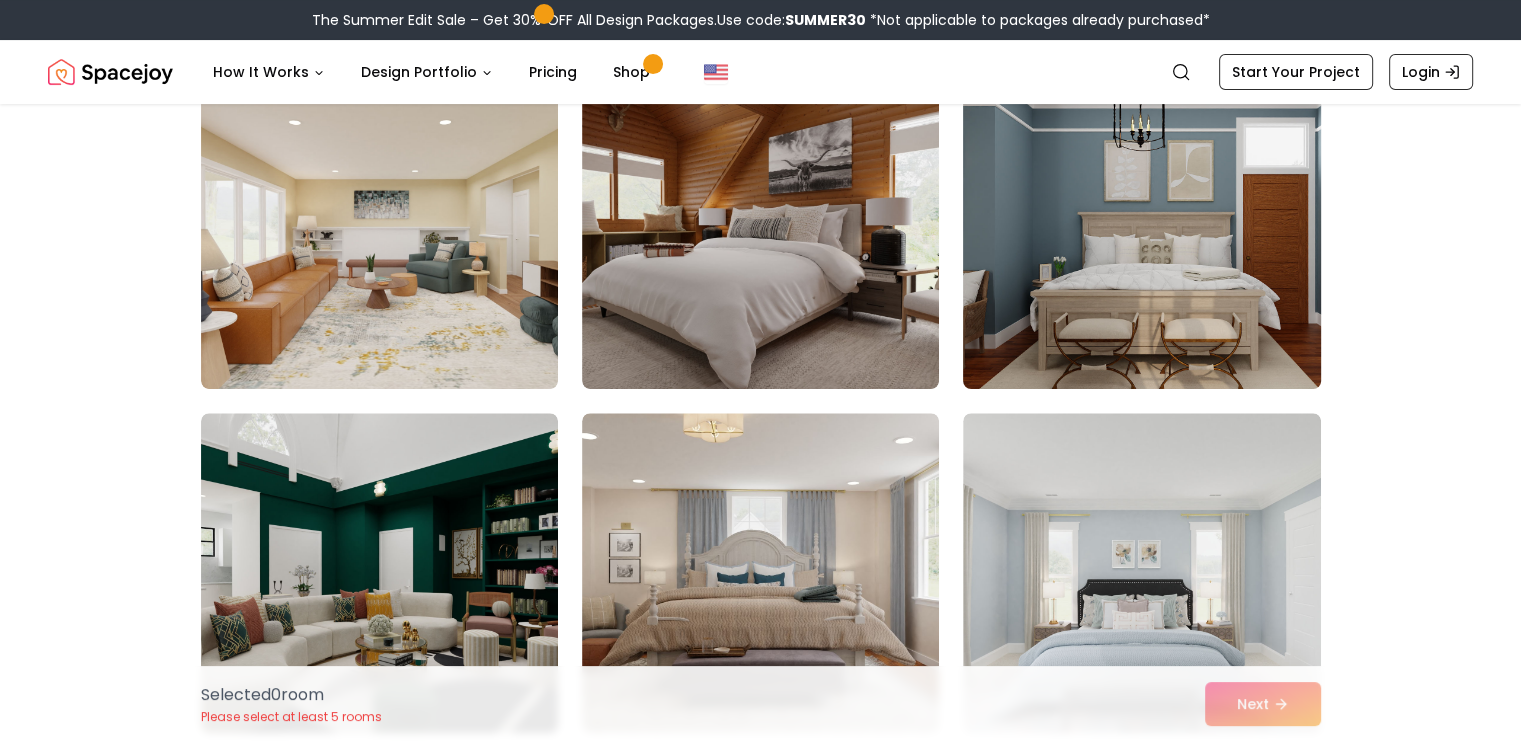 scroll, scrollTop: 500, scrollLeft: 0, axis: vertical 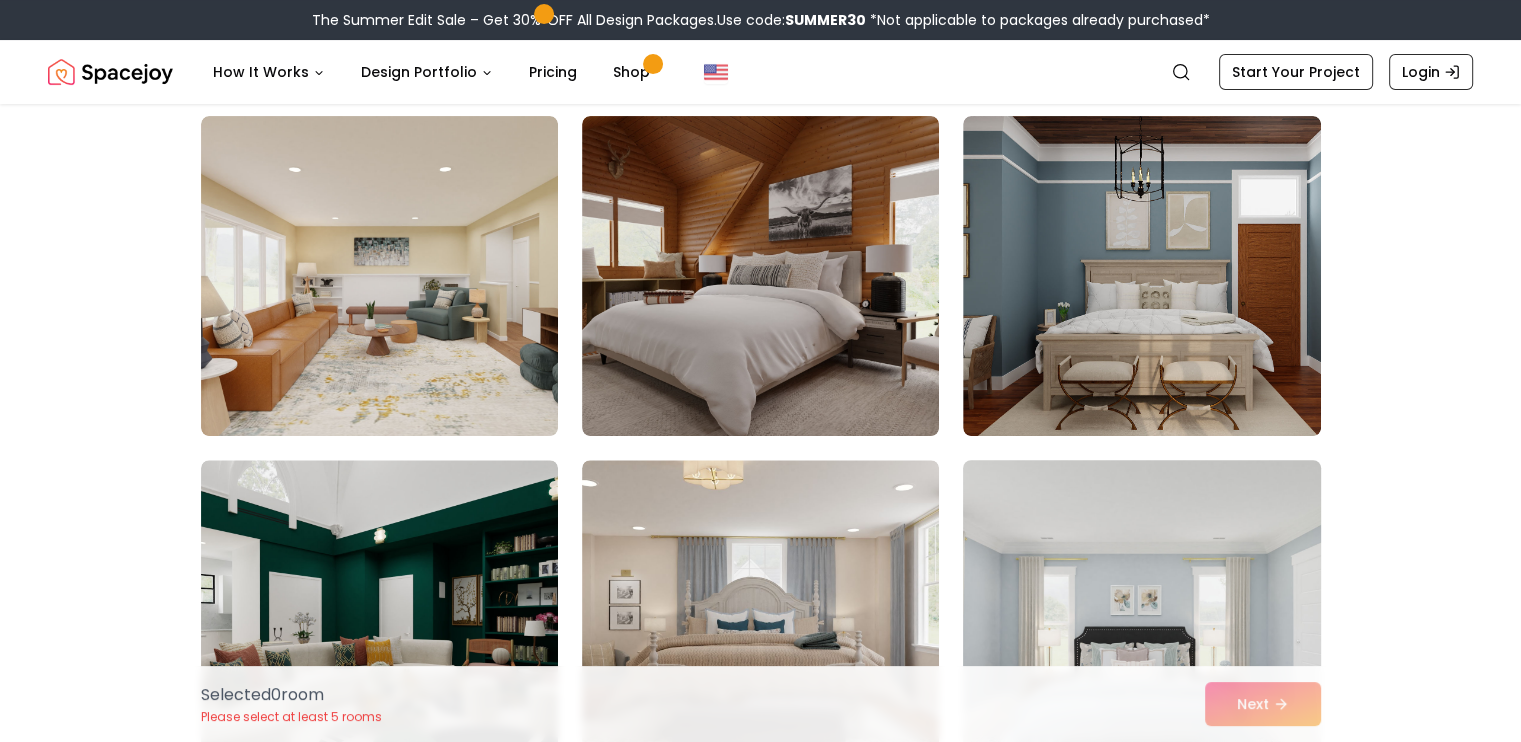 click at bounding box center [1141, 620] 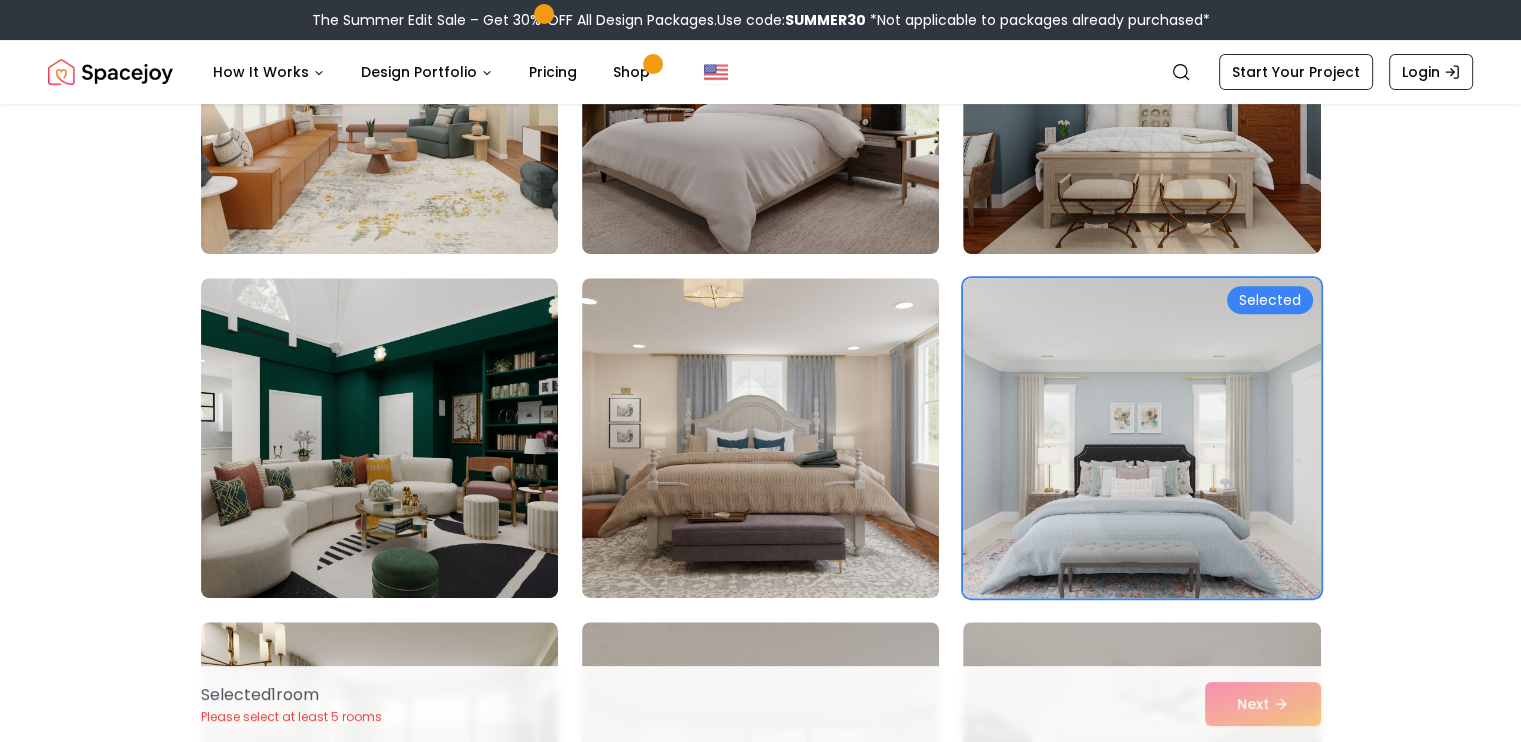 scroll, scrollTop: 400, scrollLeft: 0, axis: vertical 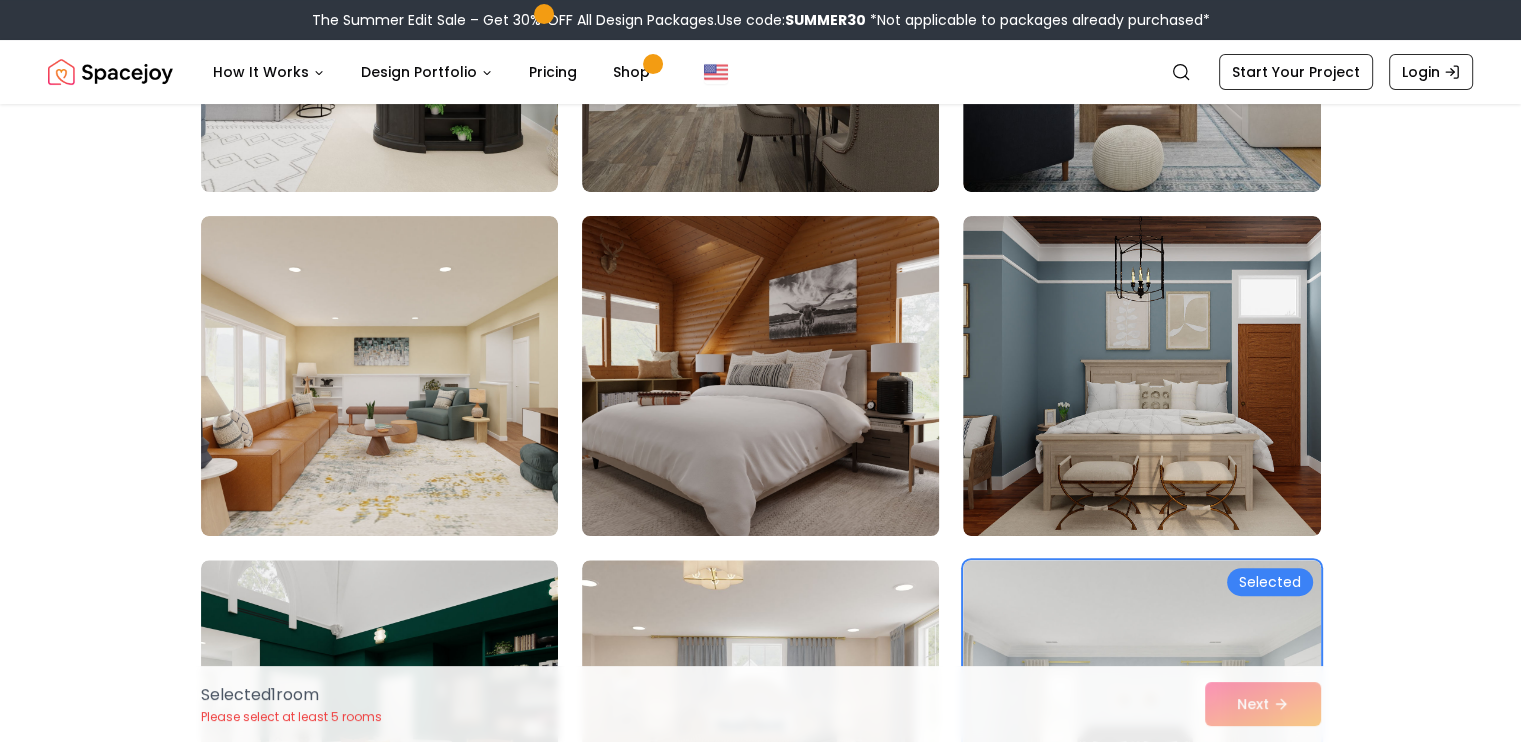 drag, startPoint x: 823, startPoint y: 473, endPoint x: 790, endPoint y: 473, distance: 33 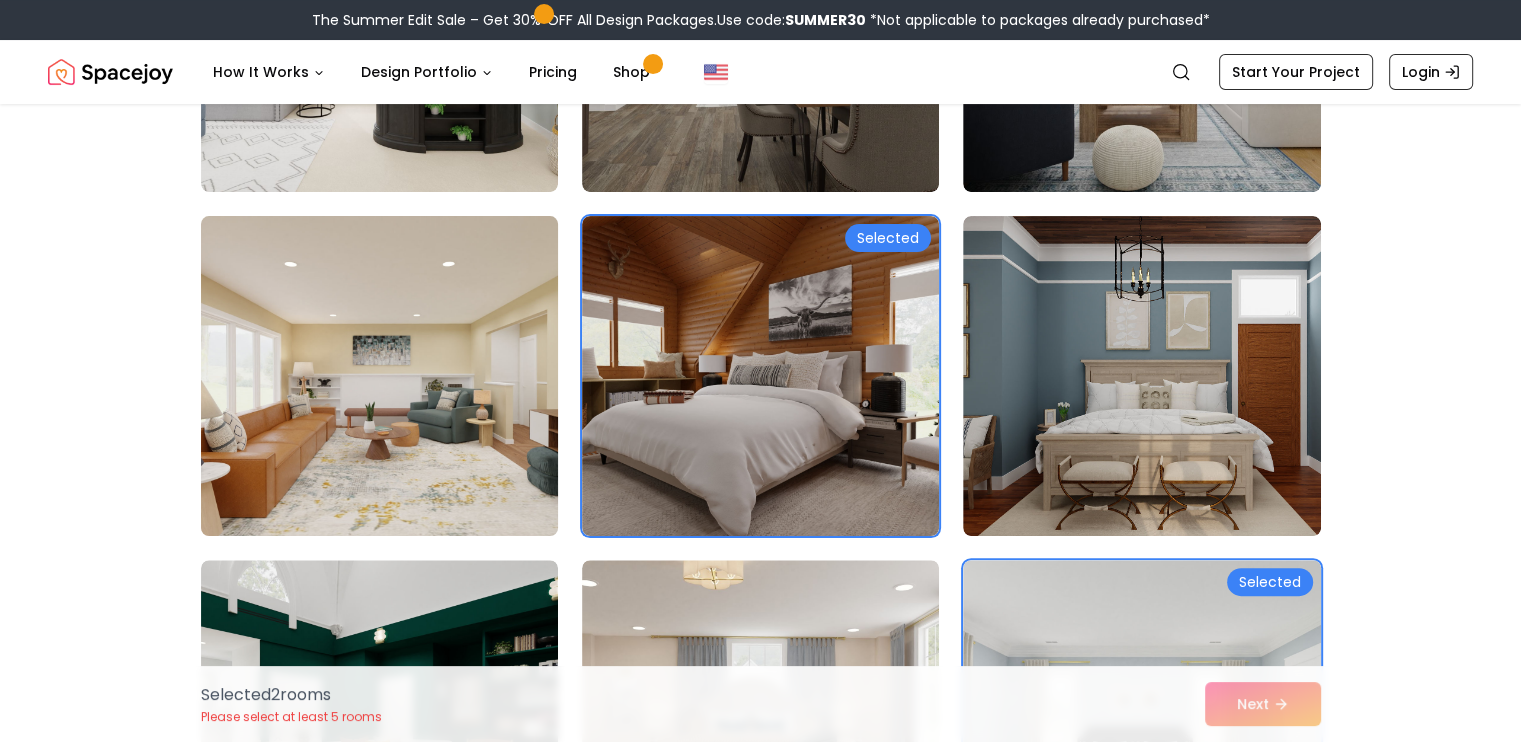 click at bounding box center [379, 376] 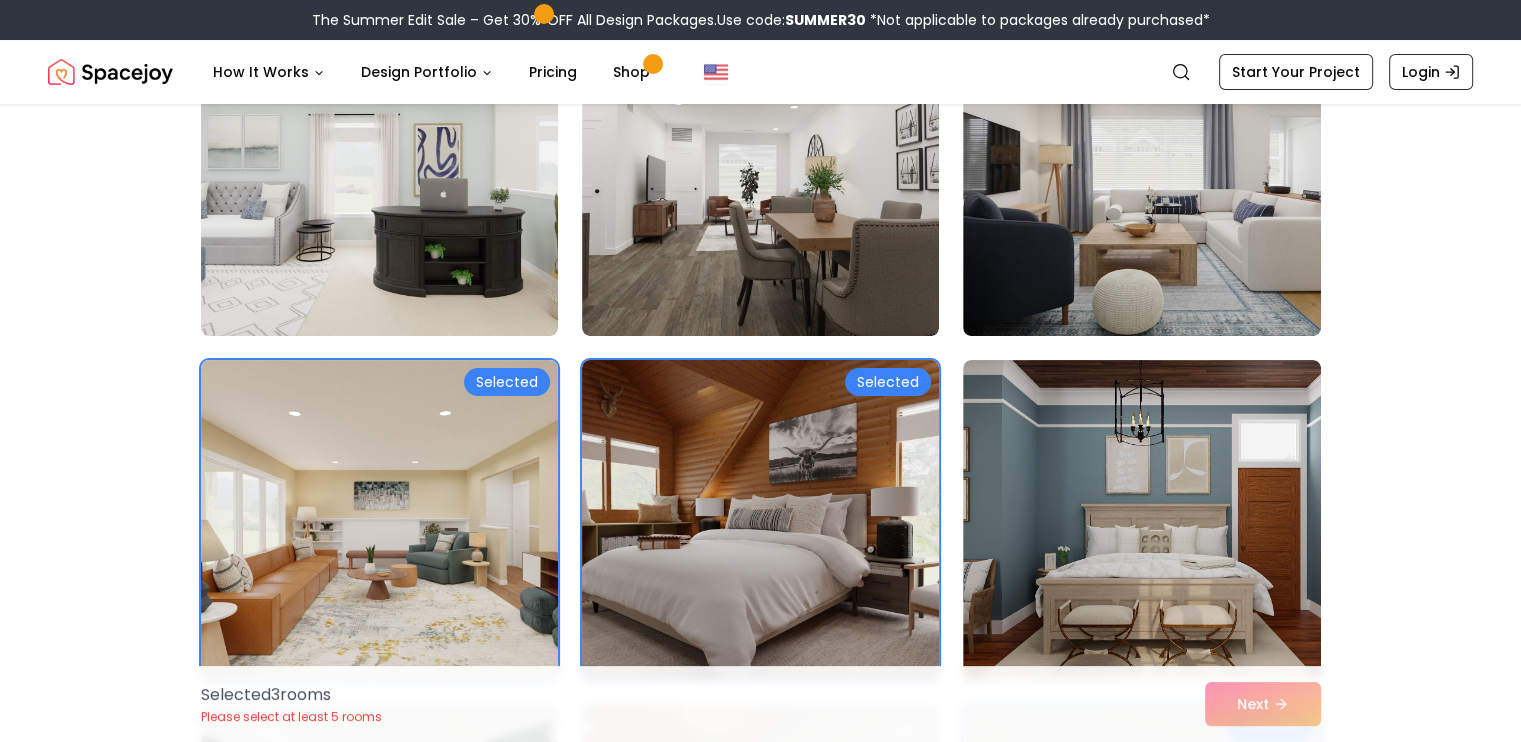 scroll, scrollTop: 0, scrollLeft: 0, axis: both 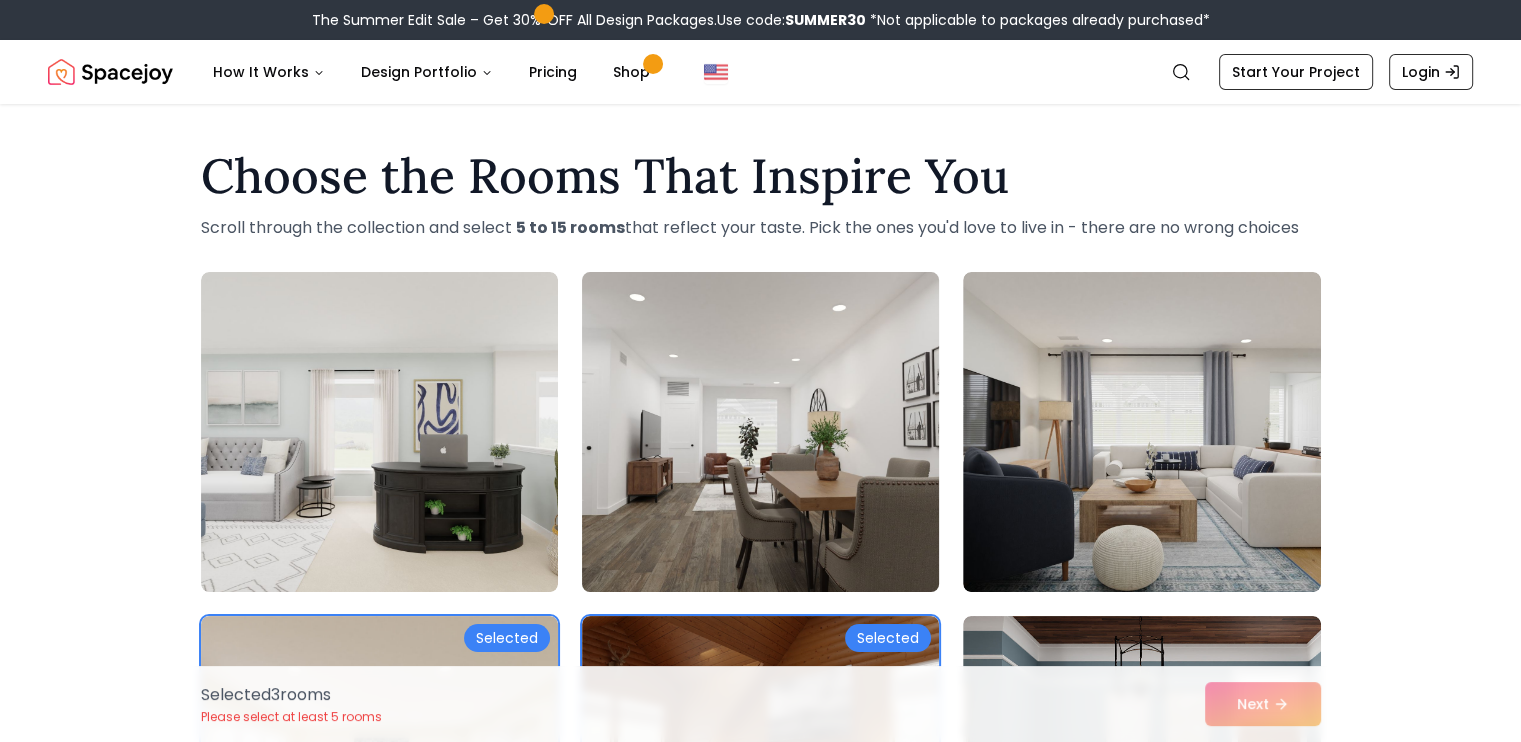 click at bounding box center (760, 432) 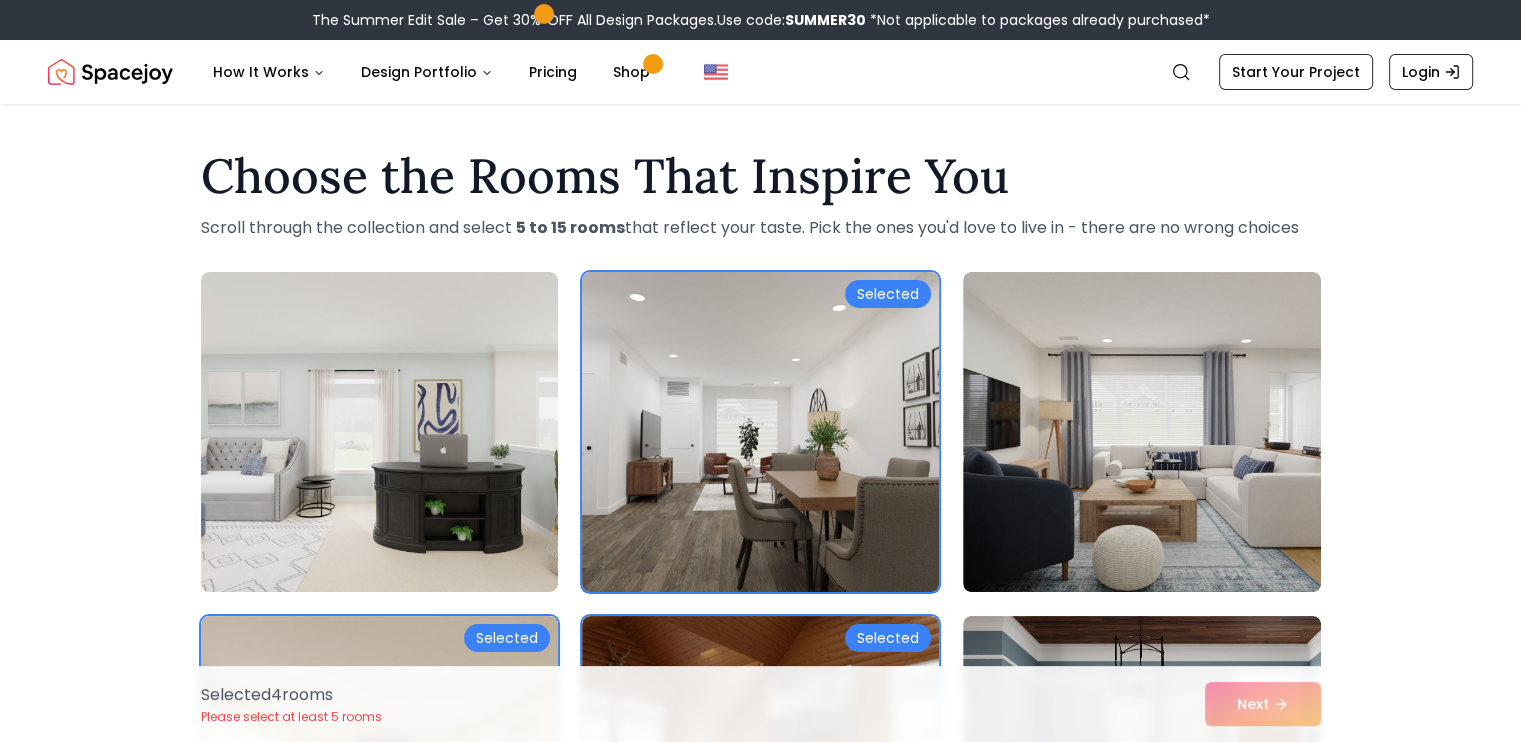 drag, startPoint x: 879, startPoint y: 291, endPoint x: 906, endPoint y: 294, distance: 27.166155 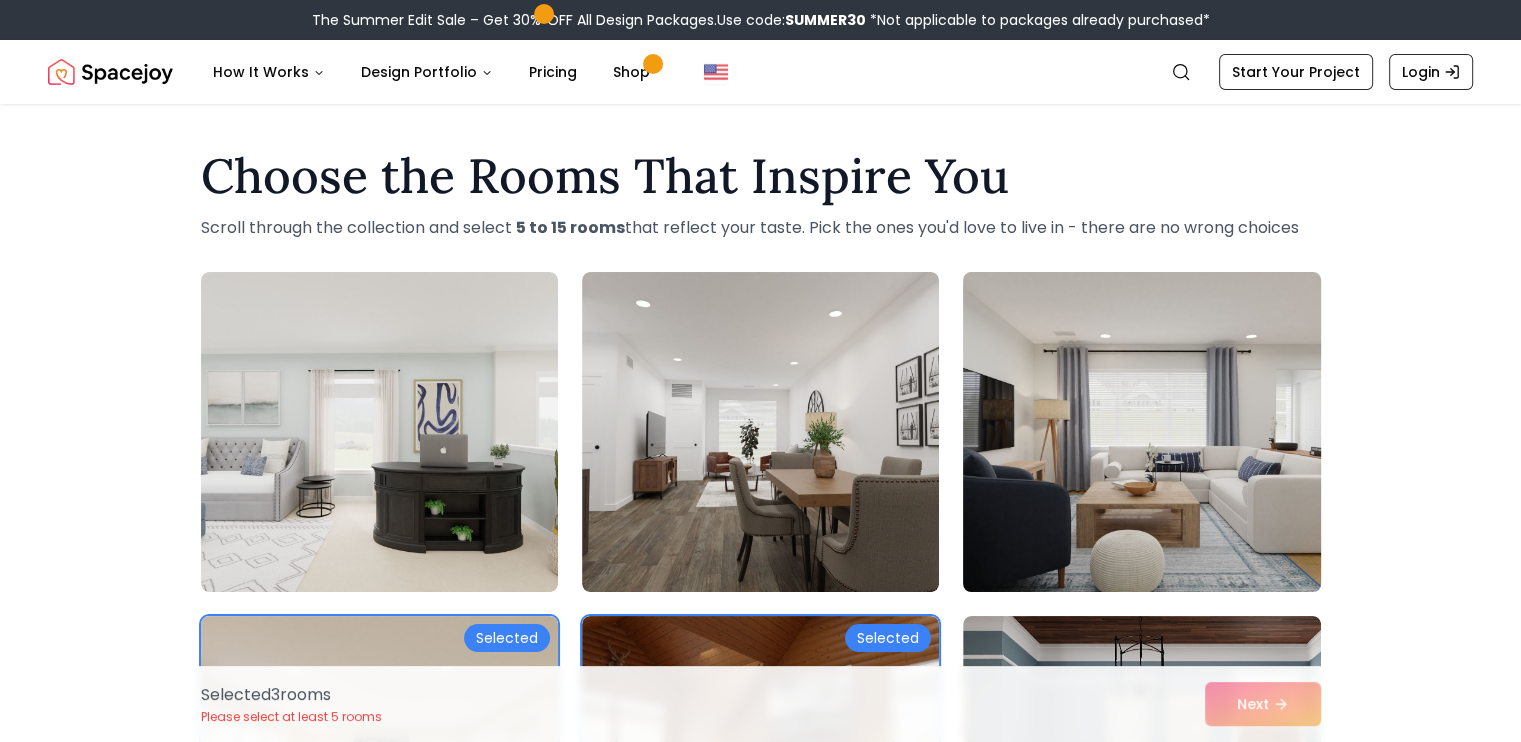 click at bounding box center [1141, 432] 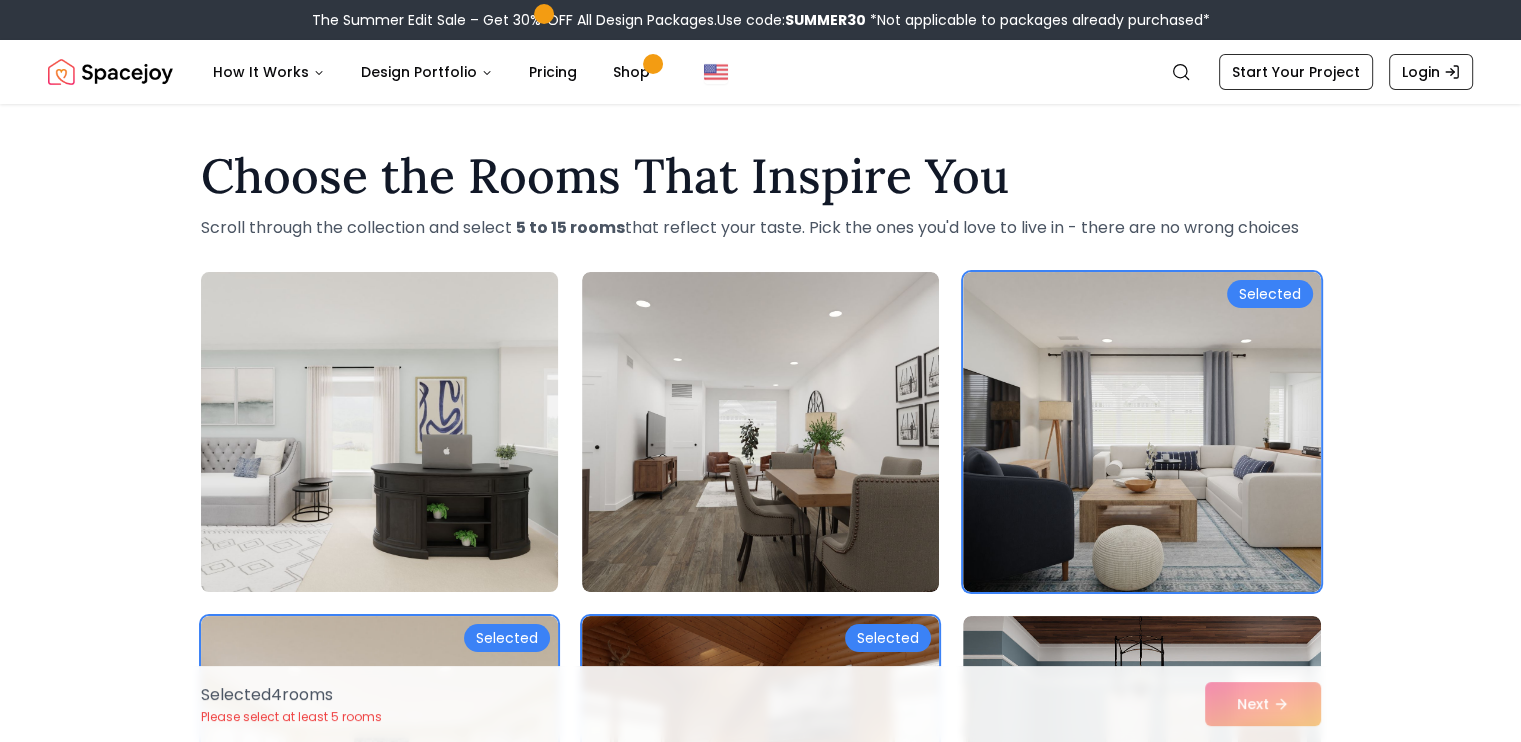 click at bounding box center [379, 432] 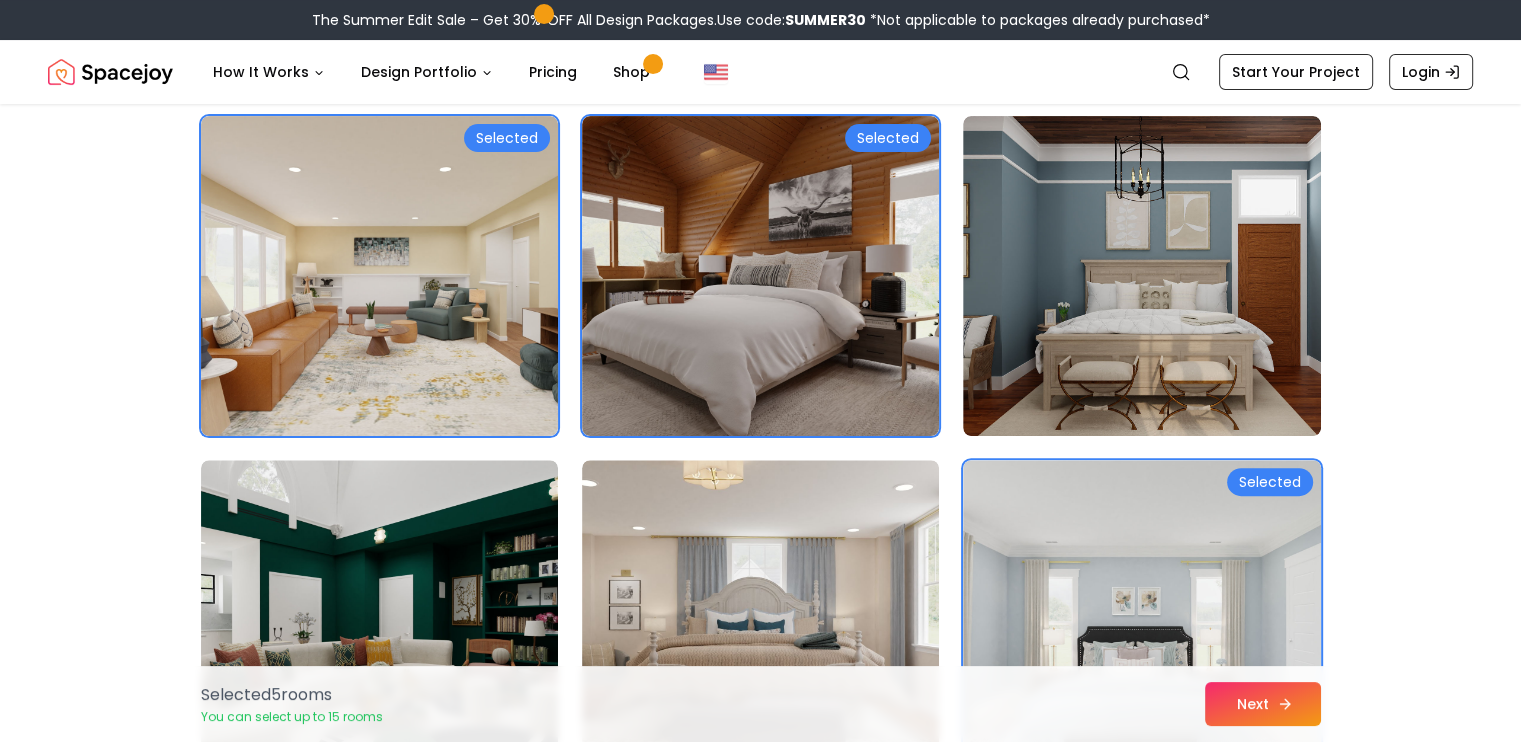click on "Next" at bounding box center (1263, 704) 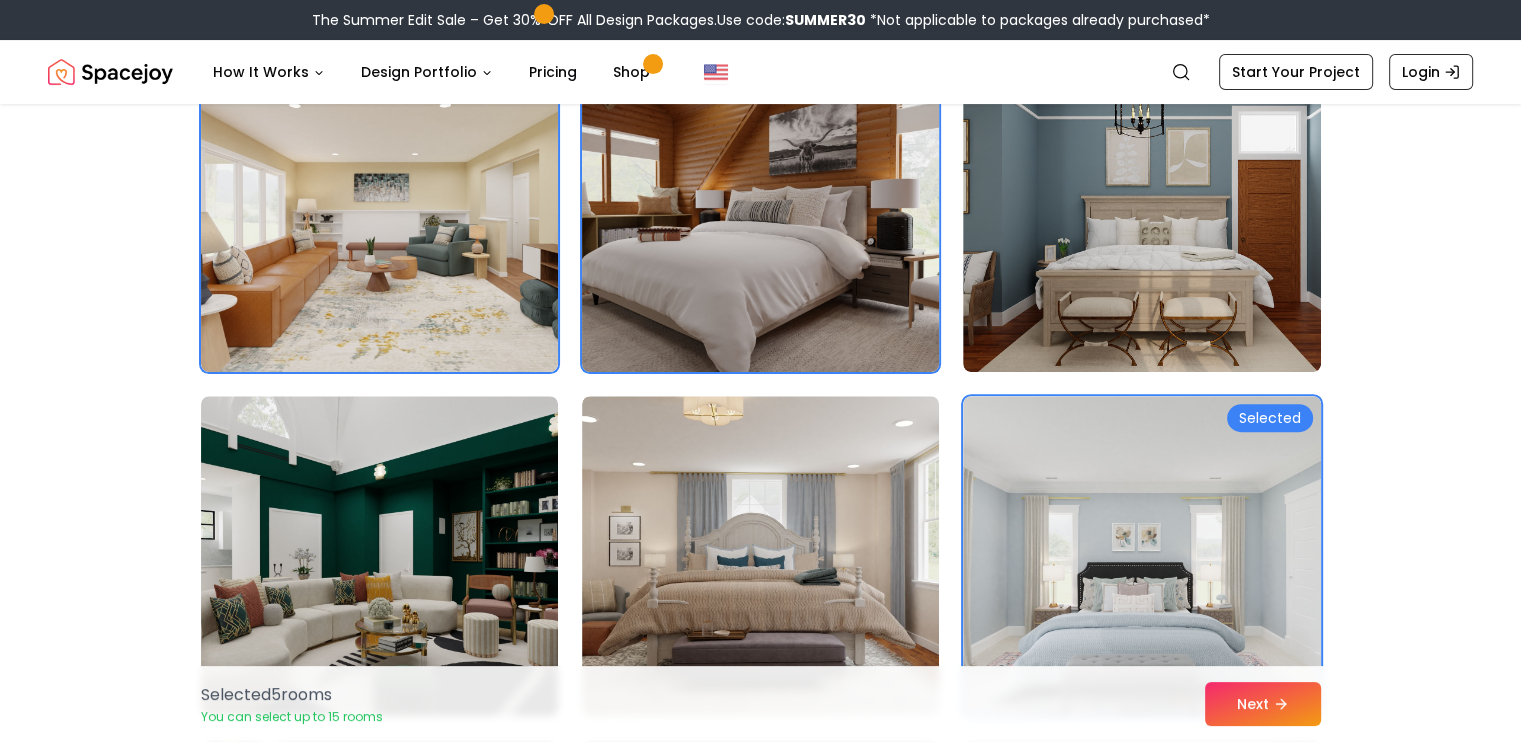 scroll, scrollTop: 500, scrollLeft: 0, axis: vertical 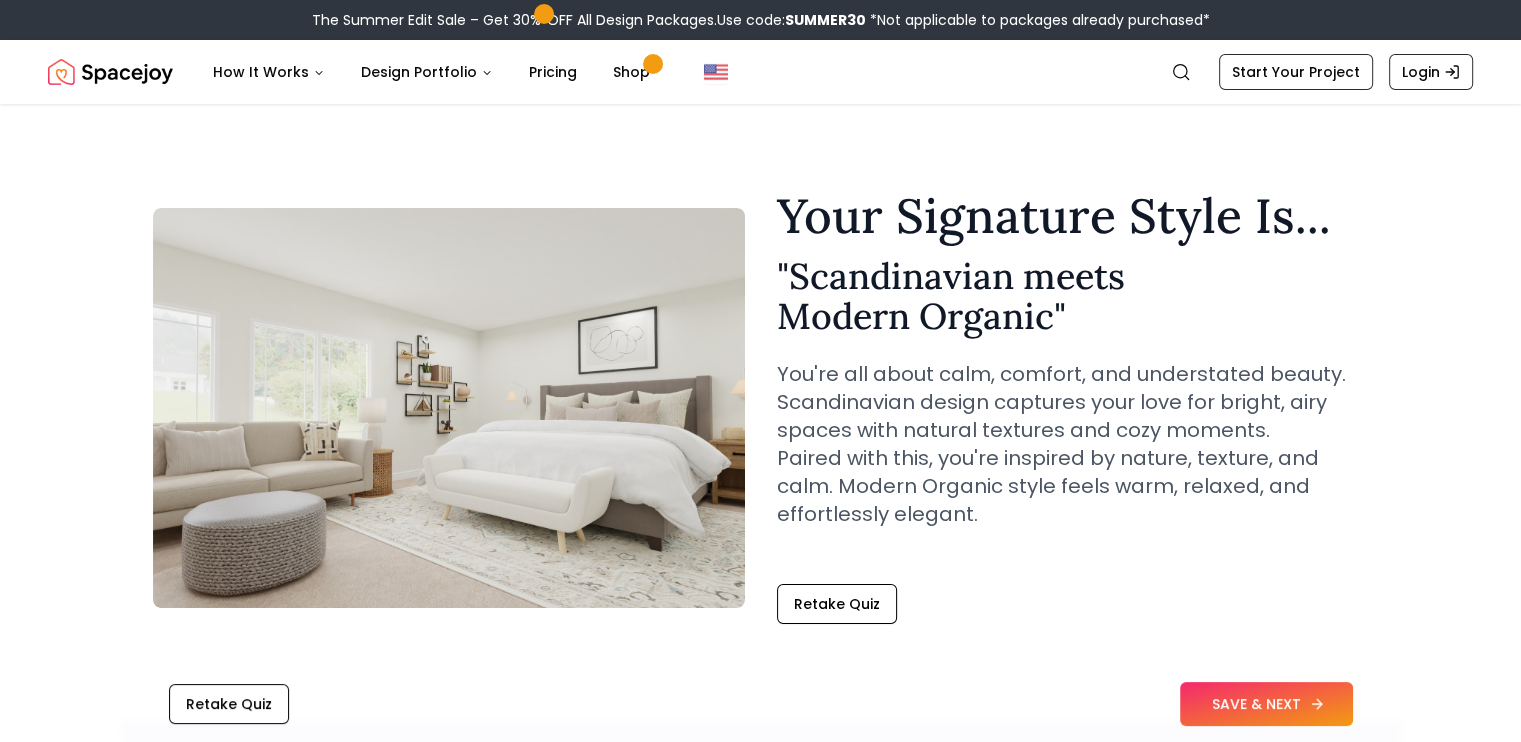 click on "SAVE & NEXT" at bounding box center (1266, 704) 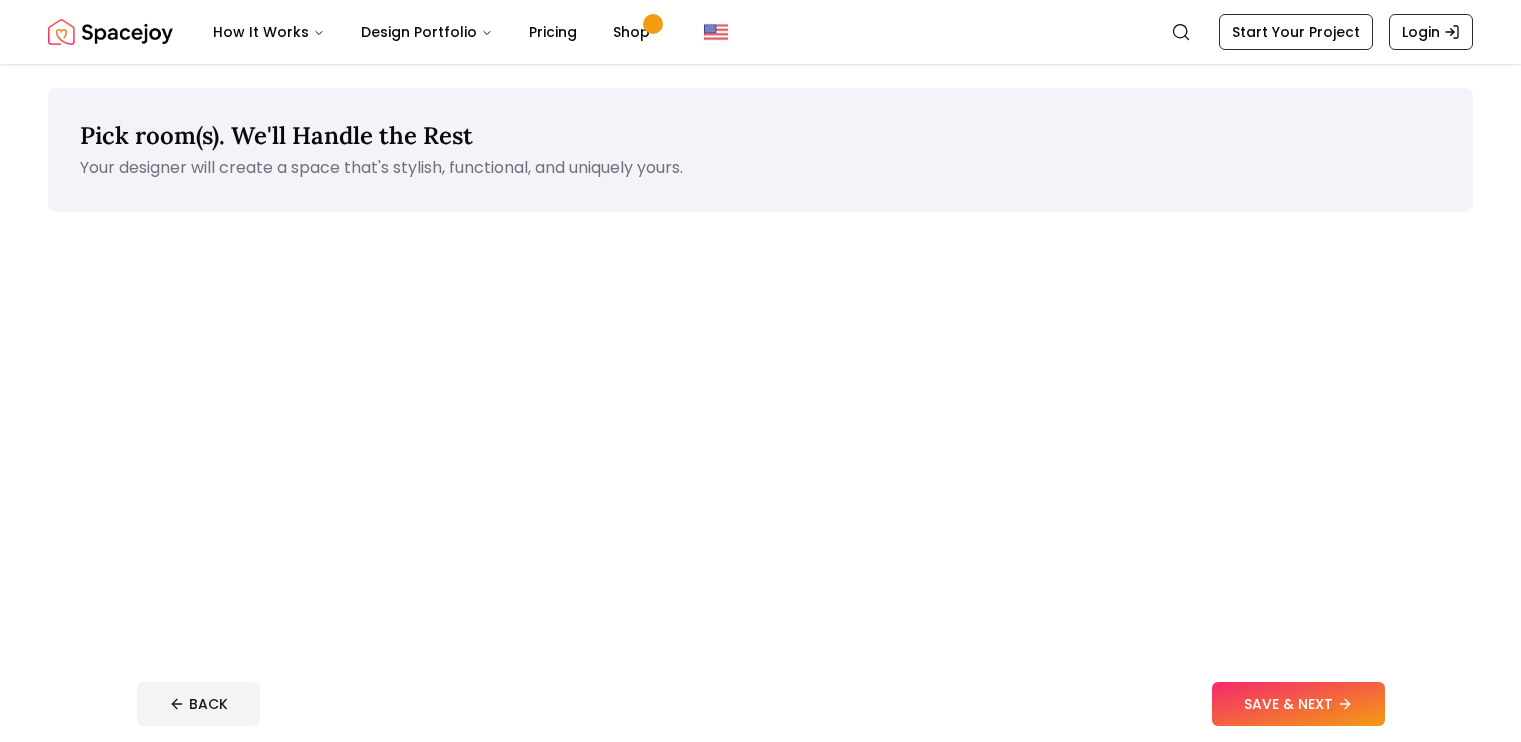 scroll, scrollTop: 0, scrollLeft: 0, axis: both 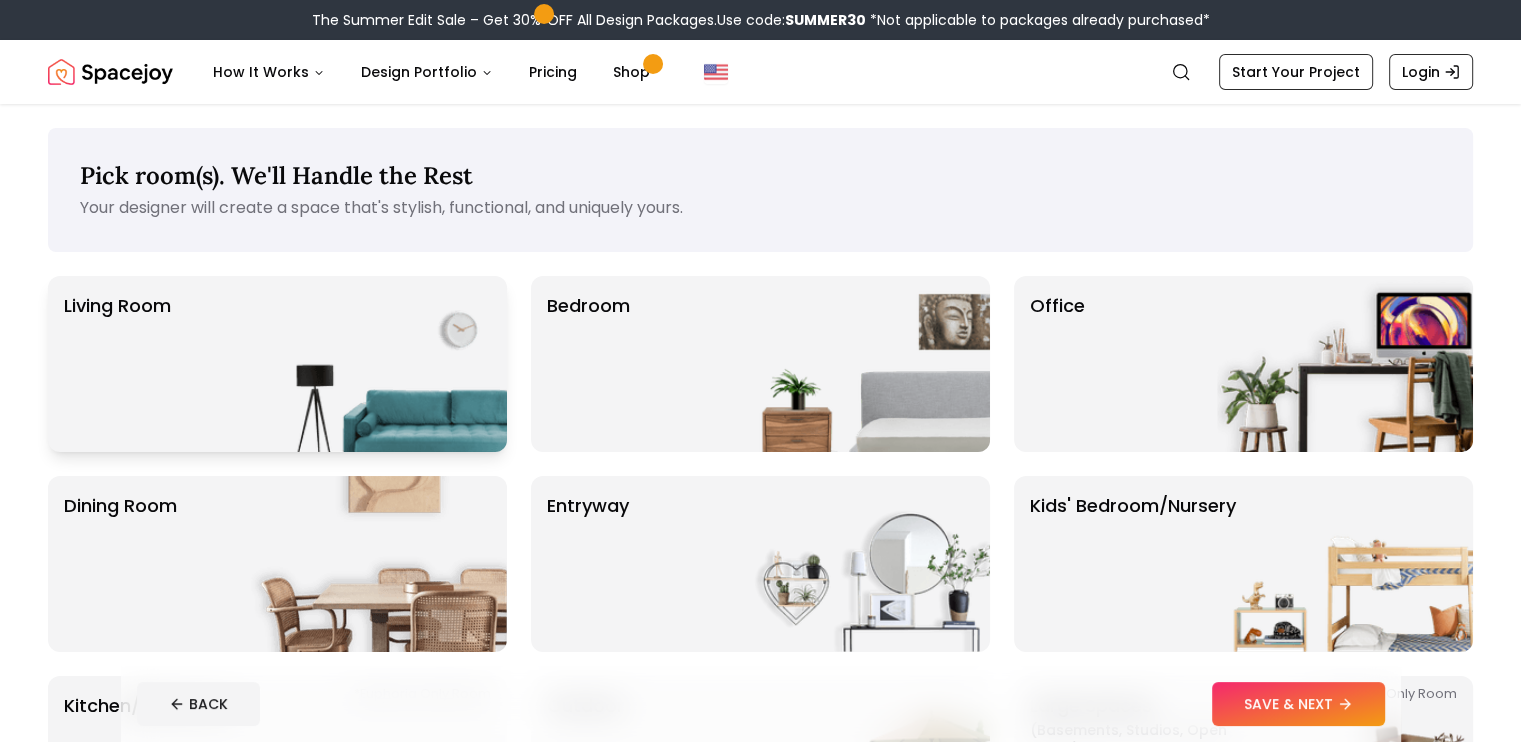 click at bounding box center (379, 364) 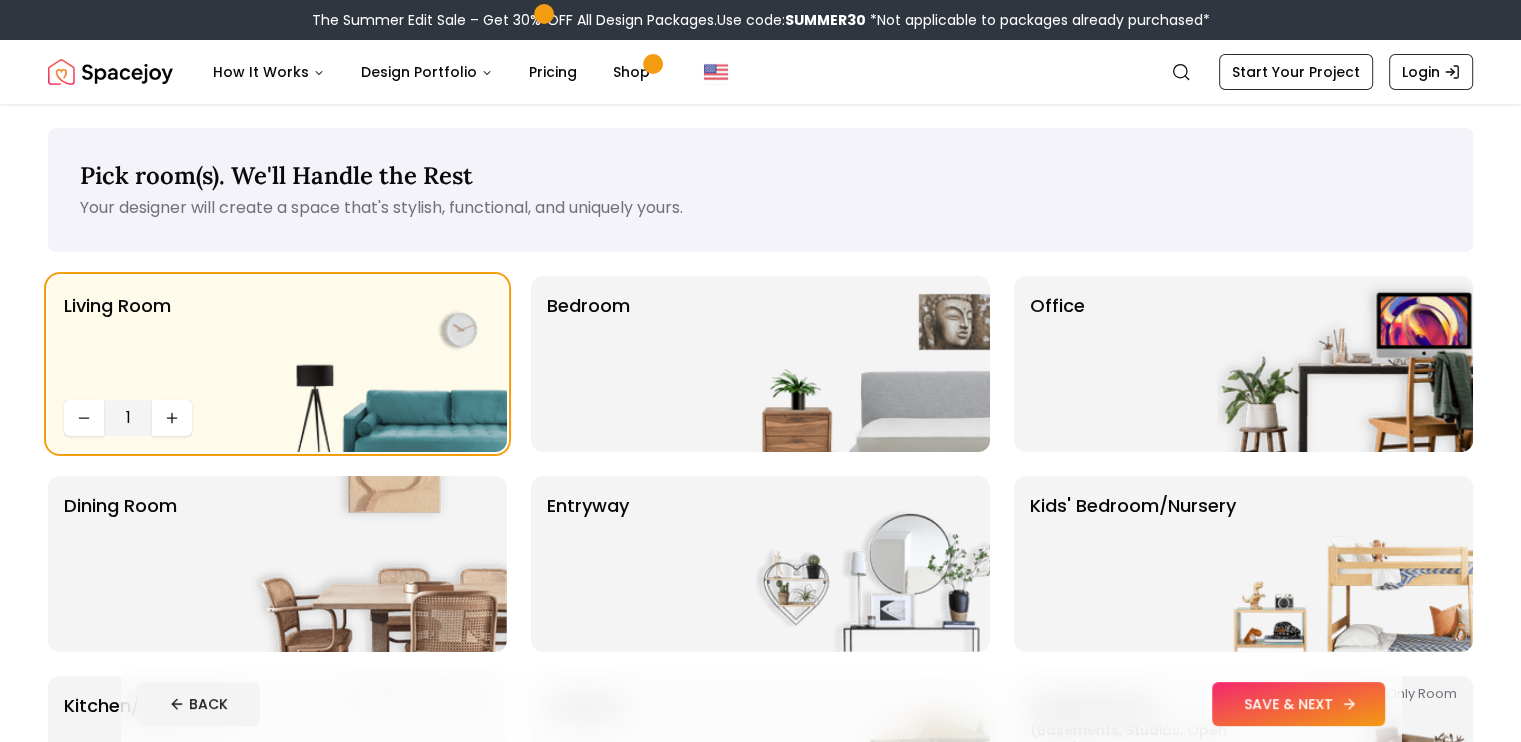 click on "SAVE & NEXT" at bounding box center [1298, 704] 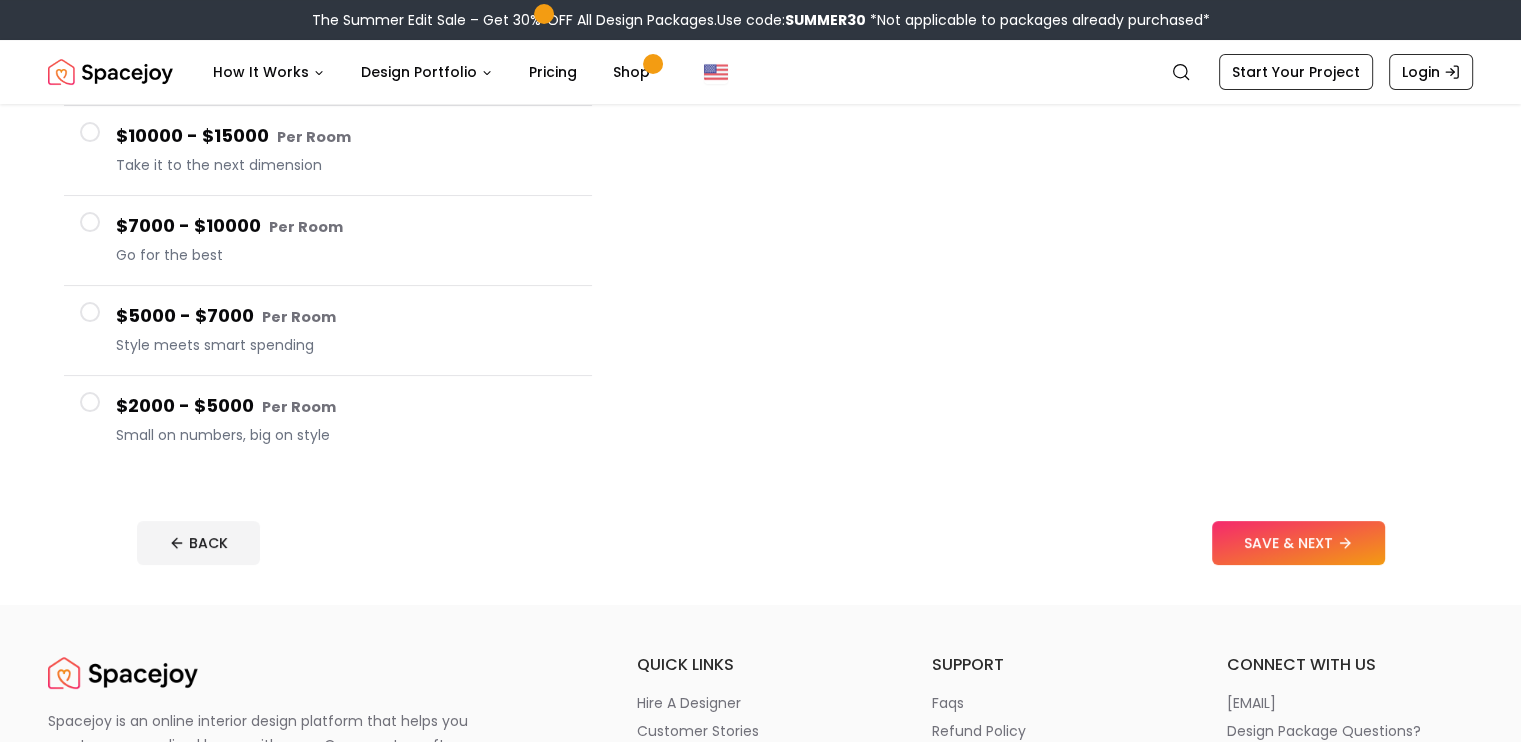 scroll, scrollTop: 100, scrollLeft: 0, axis: vertical 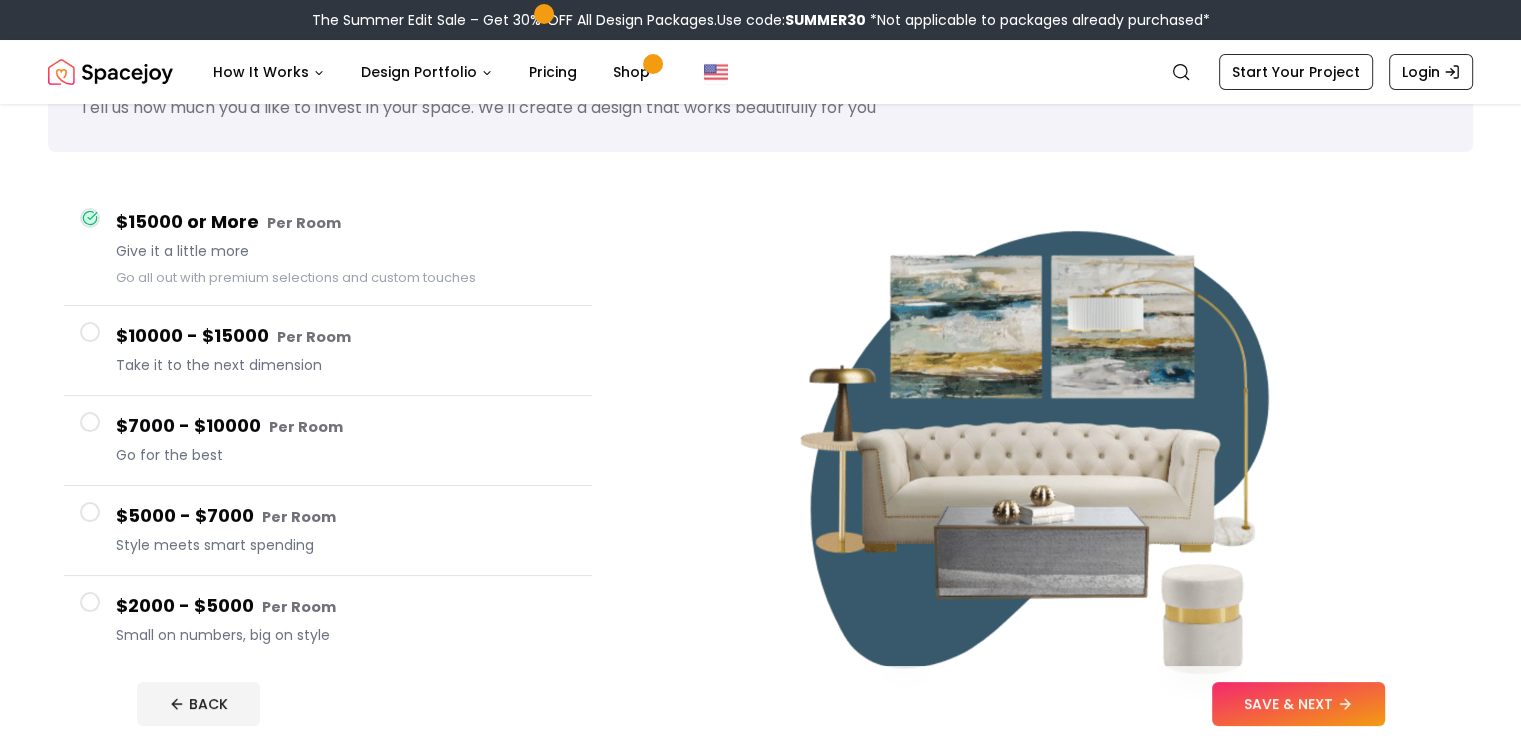 click at bounding box center (90, 512) 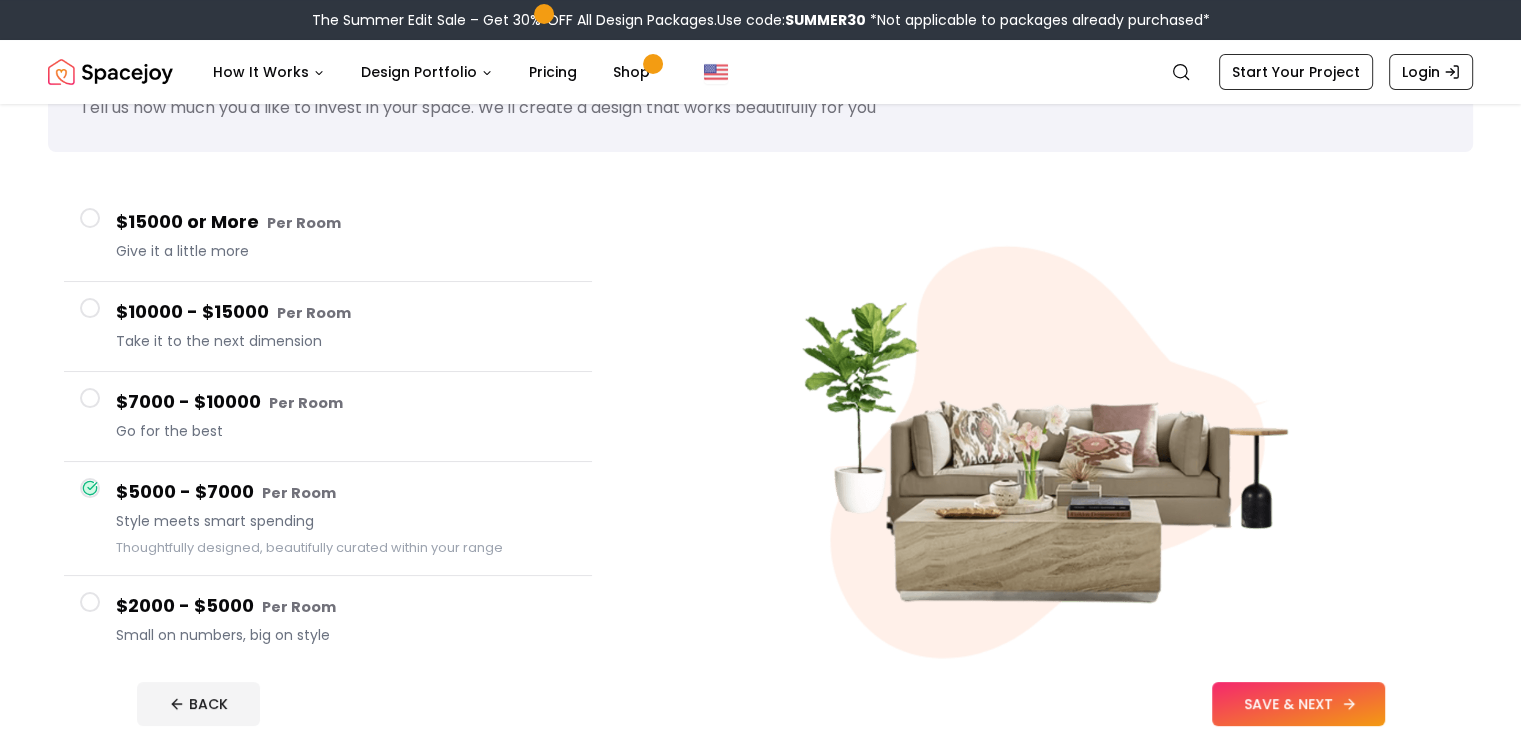 click on "SAVE & NEXT" at bounding box center [1298, 704] 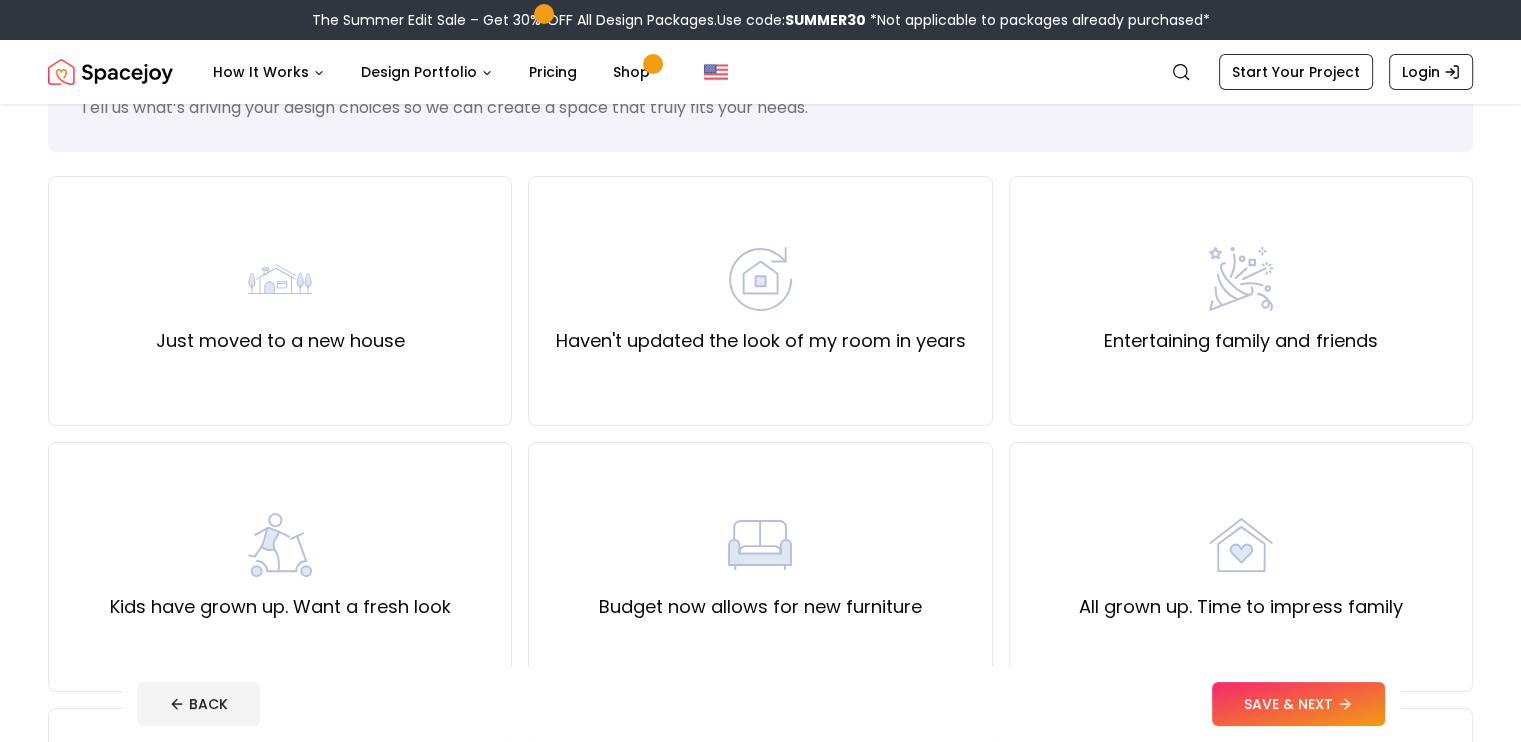 click on "BACK SAVE & NEXT" at bounding box center (761, 704) 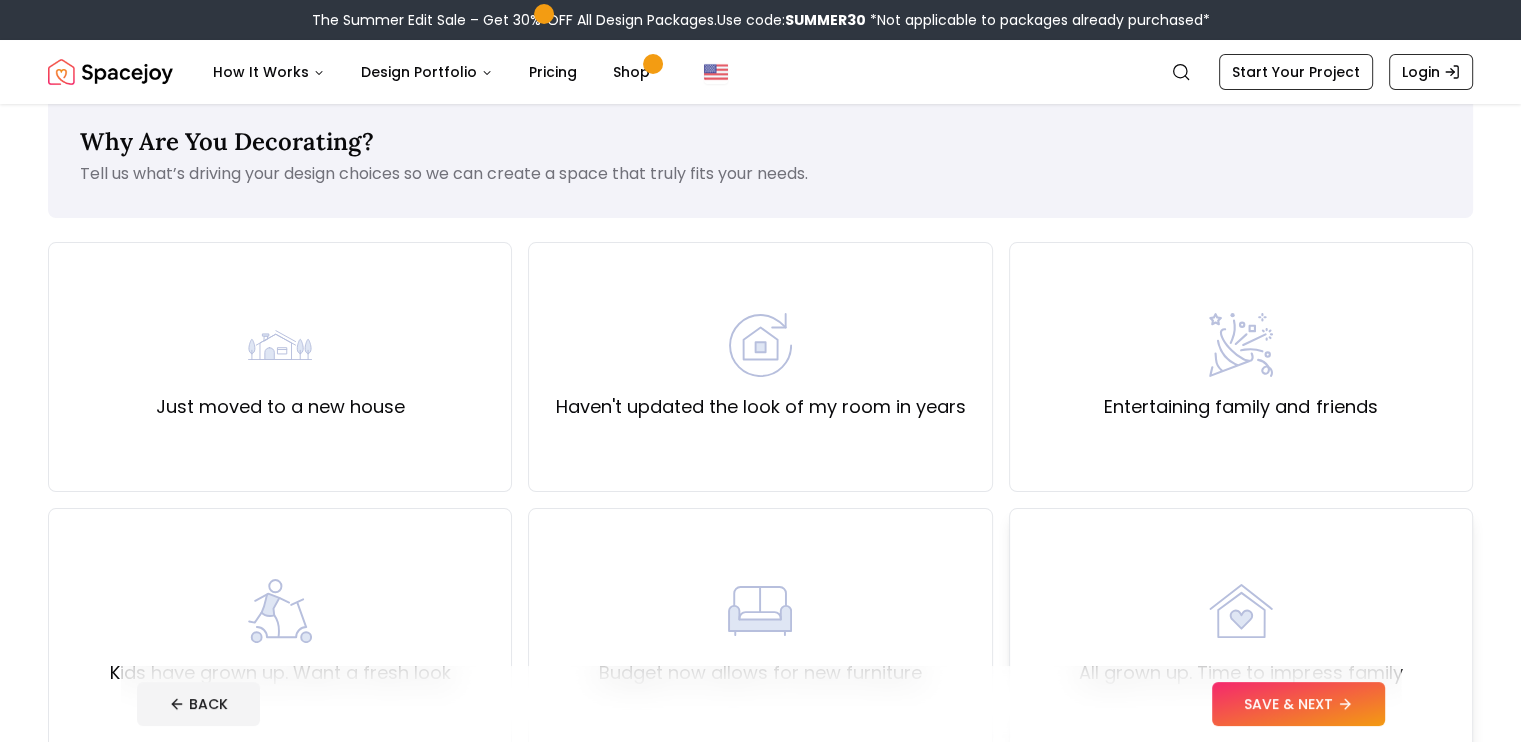 scroll, scrollTop: 0, scrollLeft: 0, axis: both 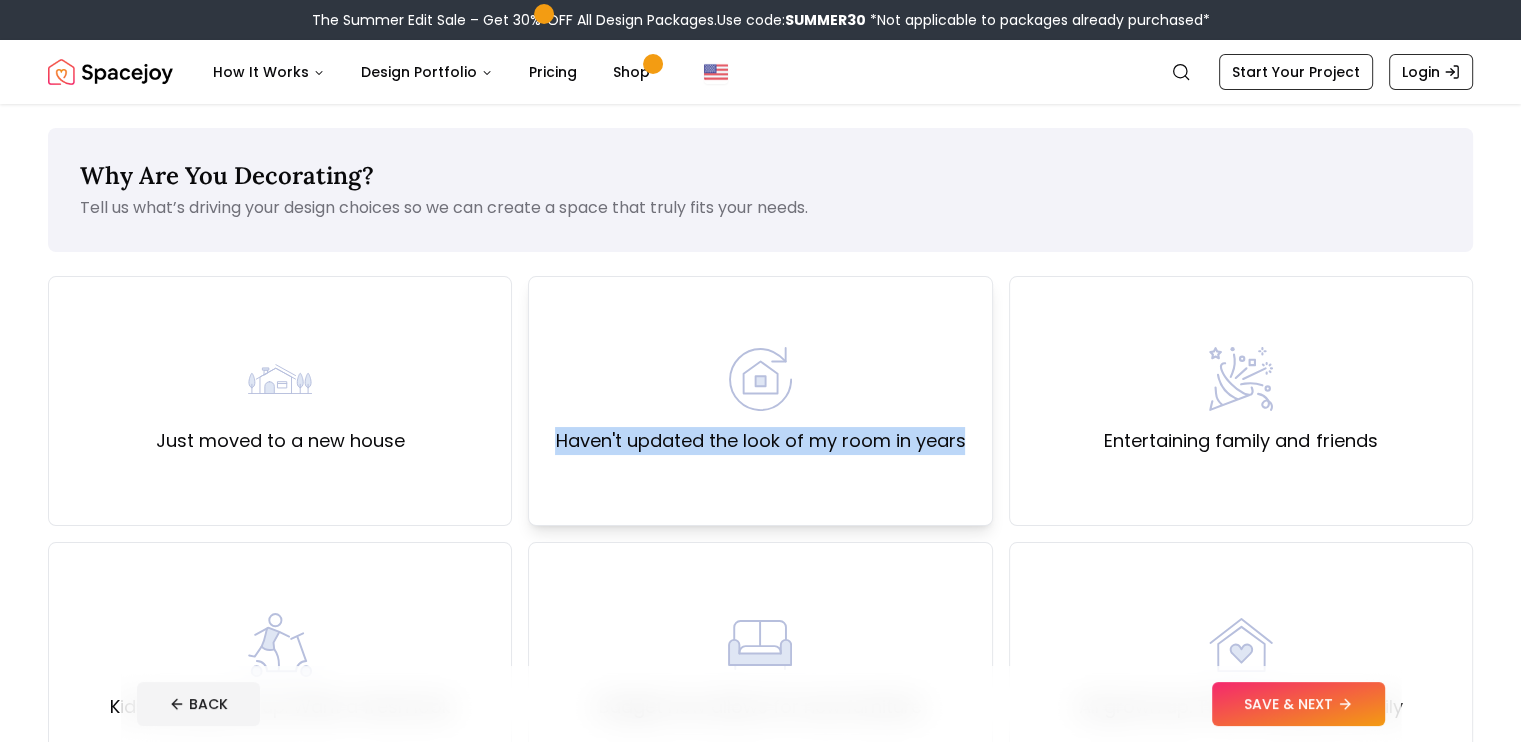 drag, startPoint x: 560, startPoint y: 441, endPoint x: 969, endPoint y: 451, distance: 409.12222 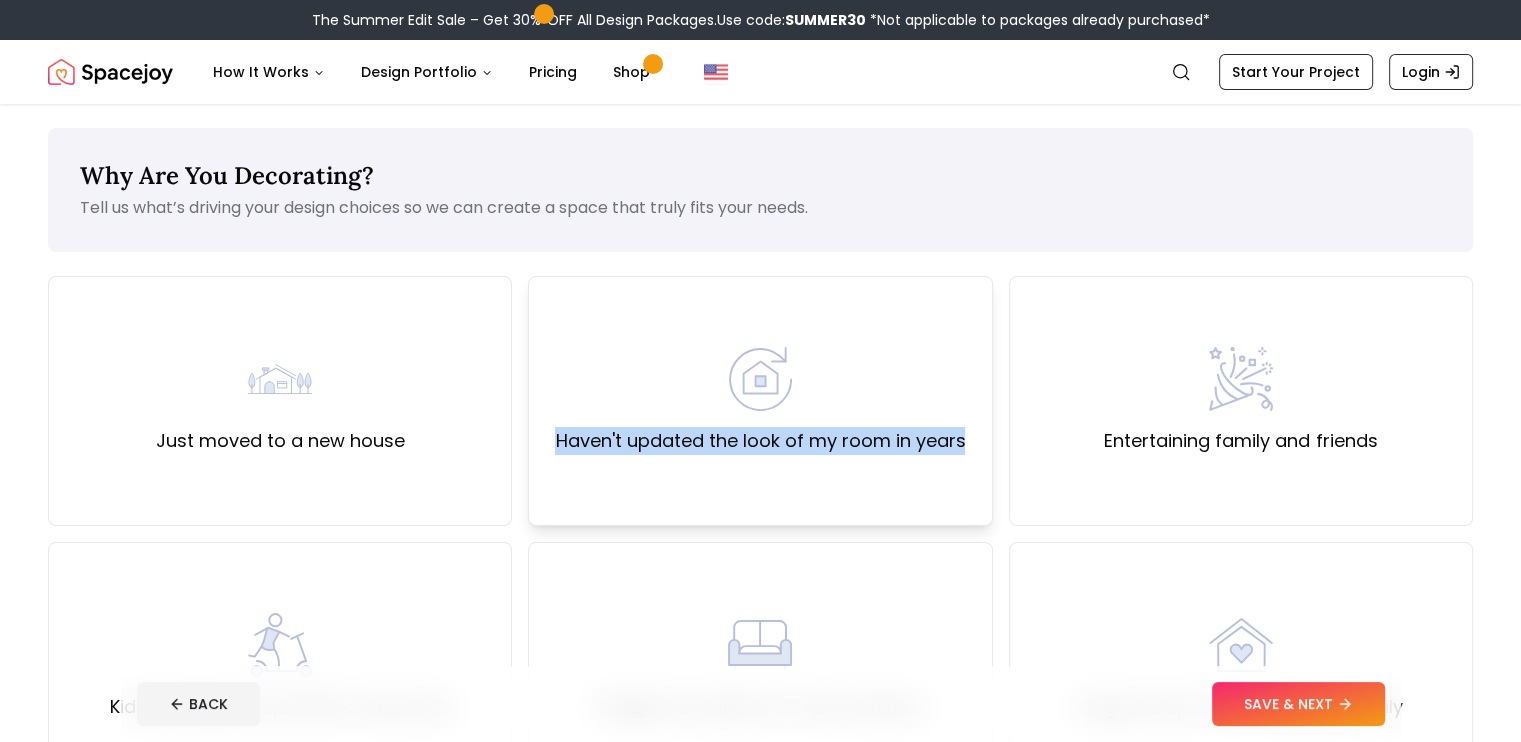 click on "Haven't updated the look of my room in years" at bounding box center (760, 401) 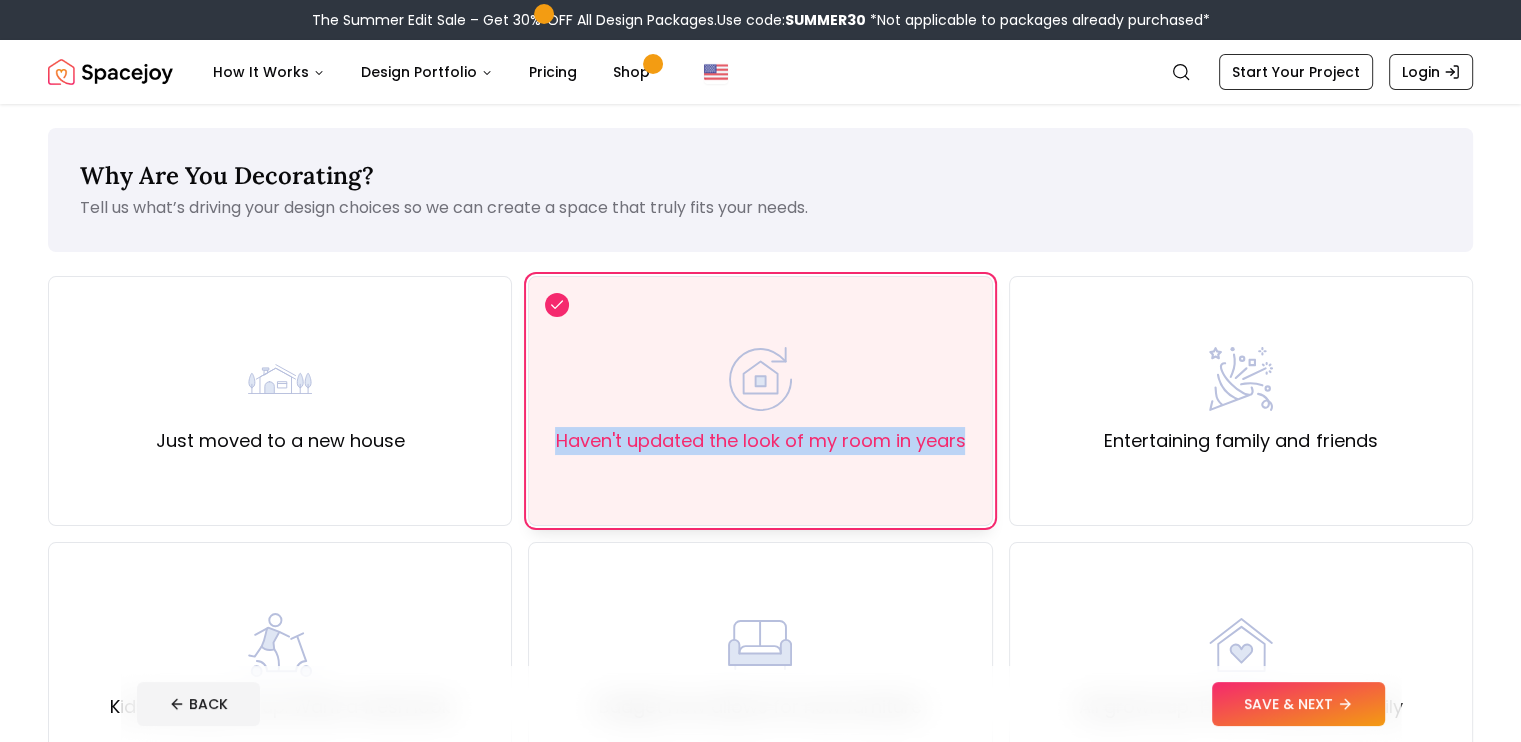 copy on "Haven't updated the look of my room in years" 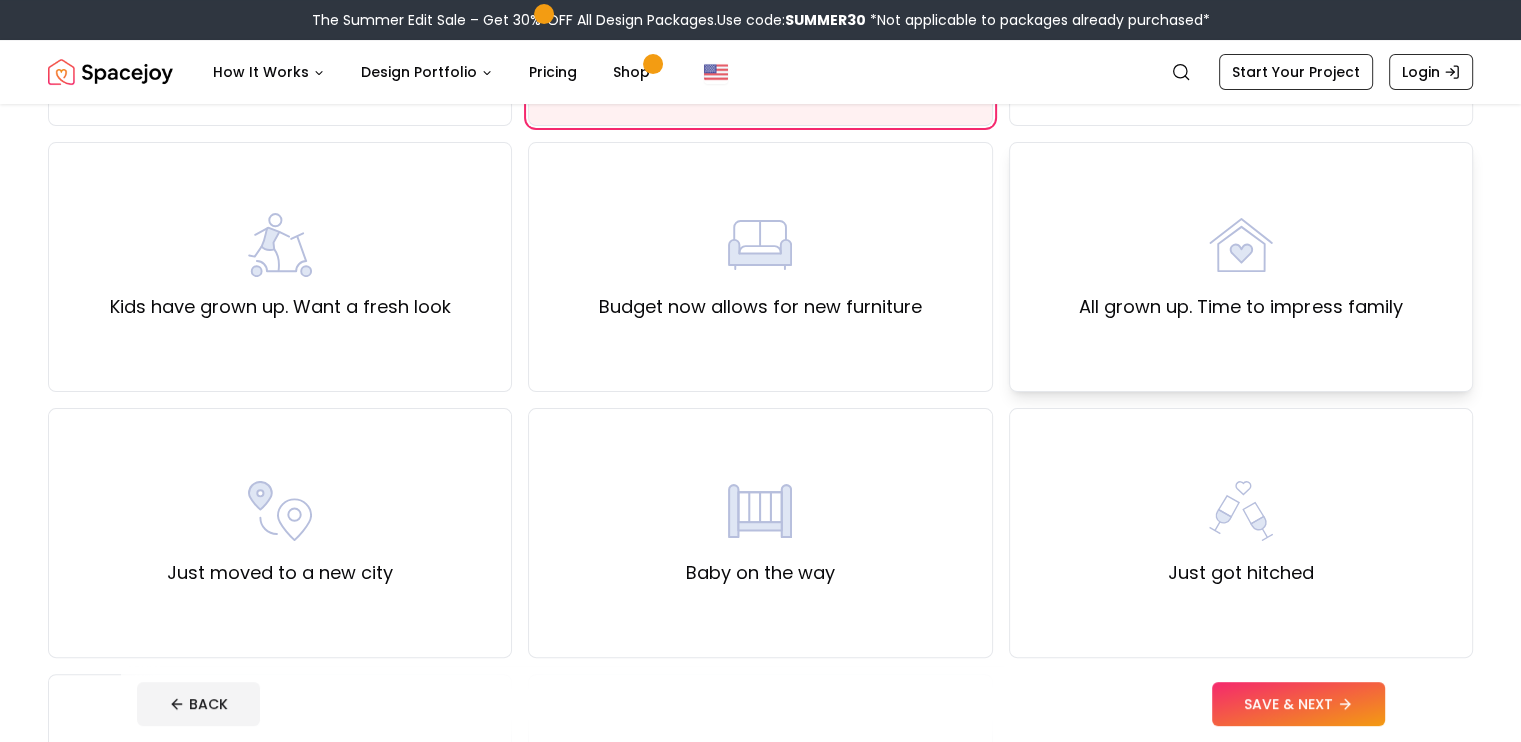 scroll, scrollTop: 200, scrollLeft: 0, axis: vertical 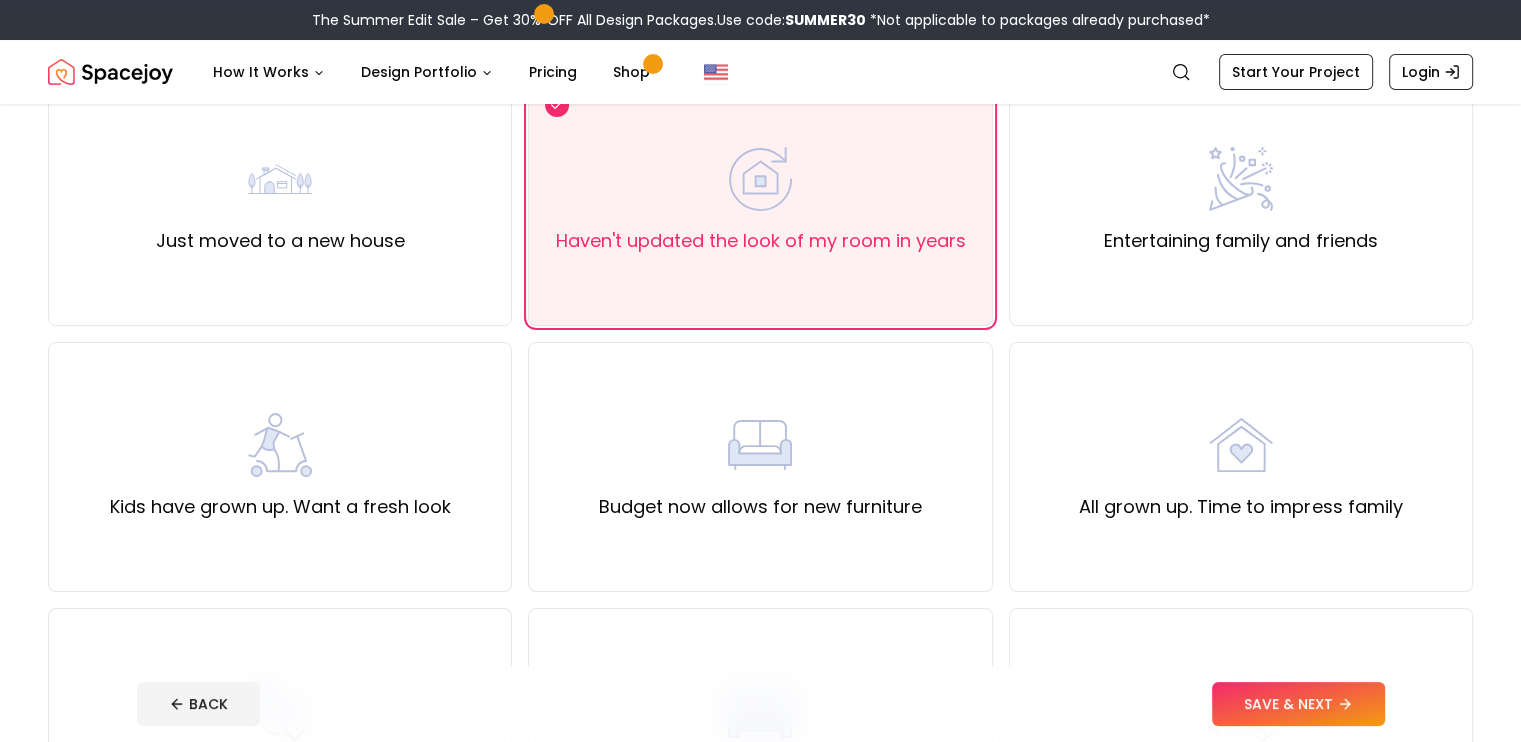 click on "Just moved to a new house Haven't updated the look of my room in years Entertaining family and friends Kids have grown up. Want a fresh look Budget now allows for new furniture All grown up. Time to impress family Just moved to a new city Baby on the way Just got hitched Welcoming our new furry friend Other" at bounding box center [760, 600] 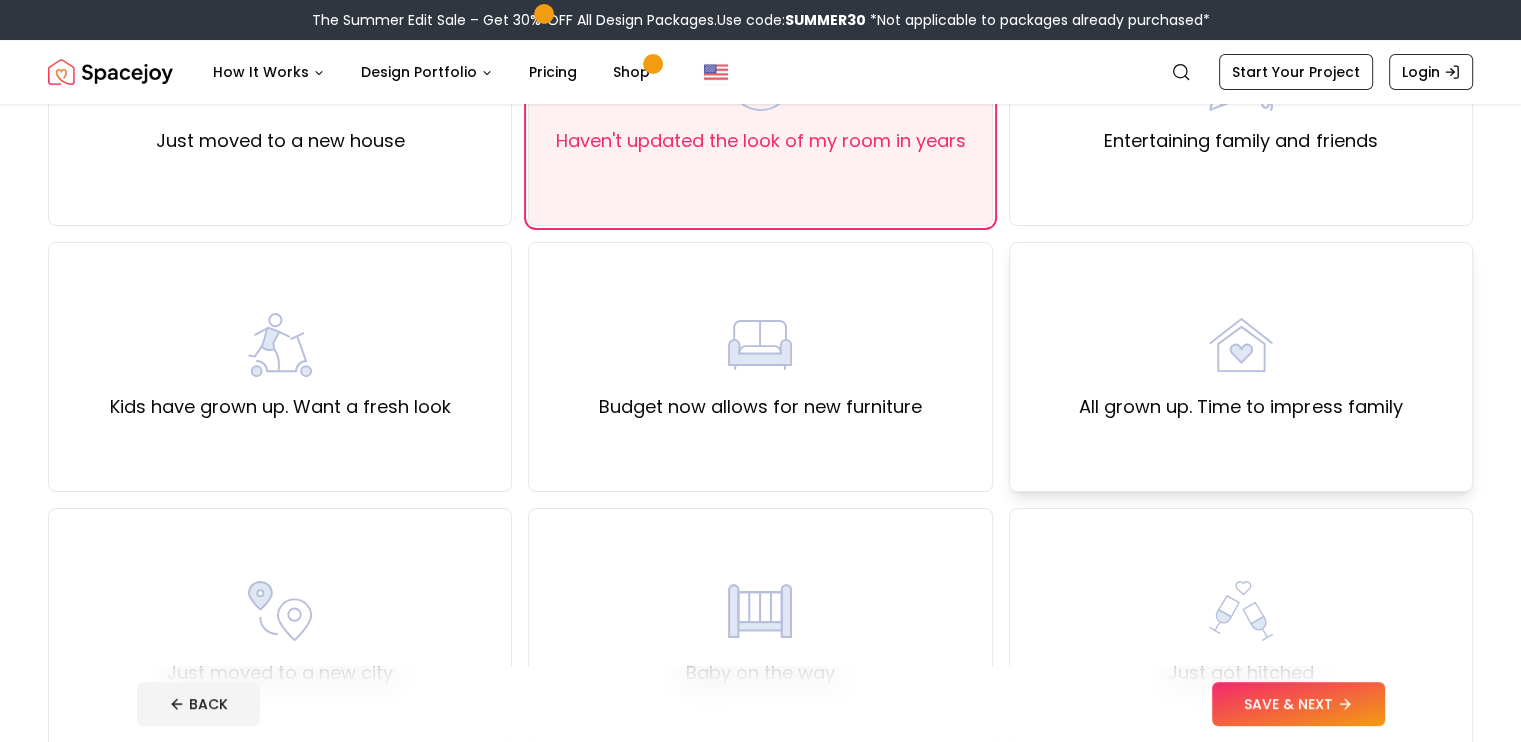 scroll, scrollTop: 0, scrollLeft: 0, axis: both 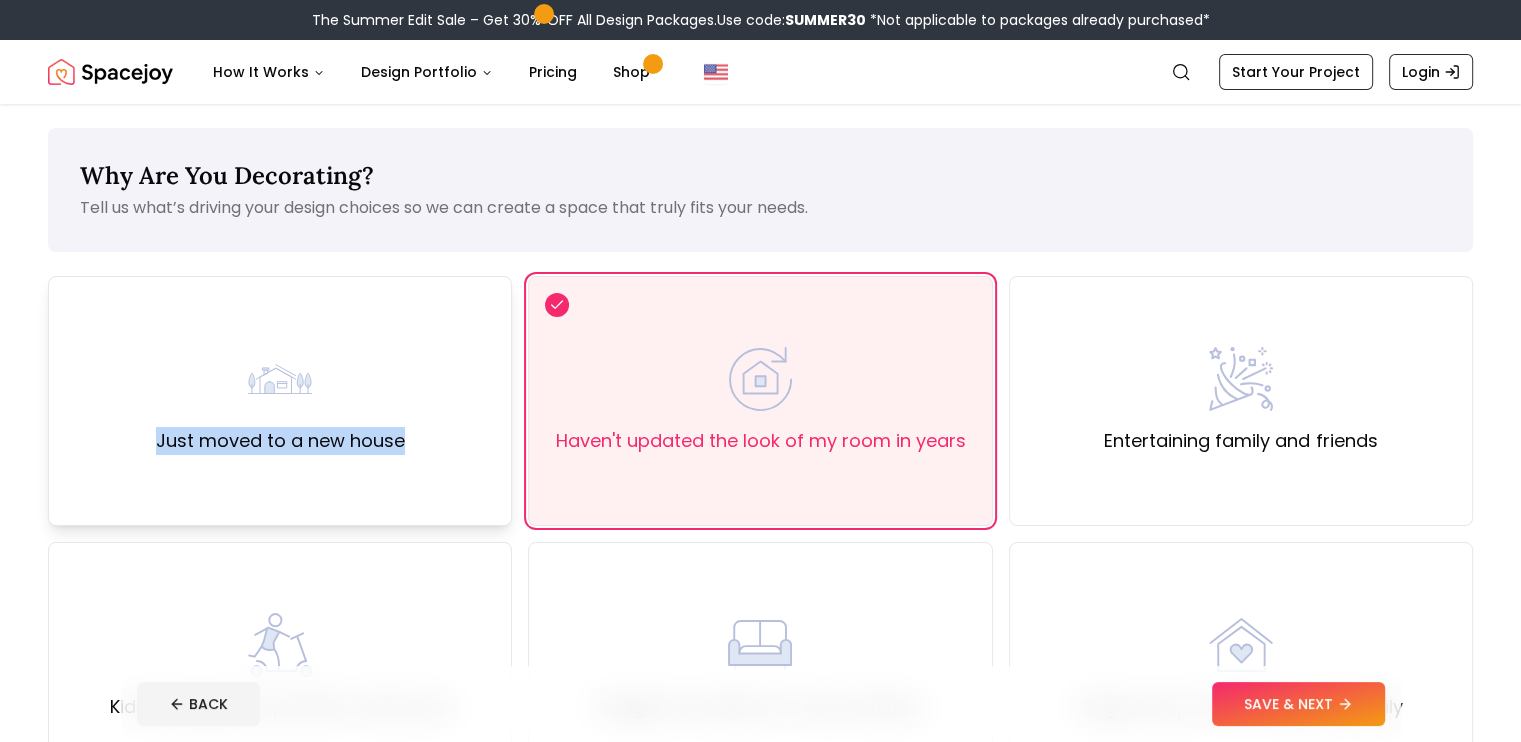 drag, startPoint x: 416, startPoint y: 437, endPoint x: 160, endPoint y: 443, distance: 256.0703 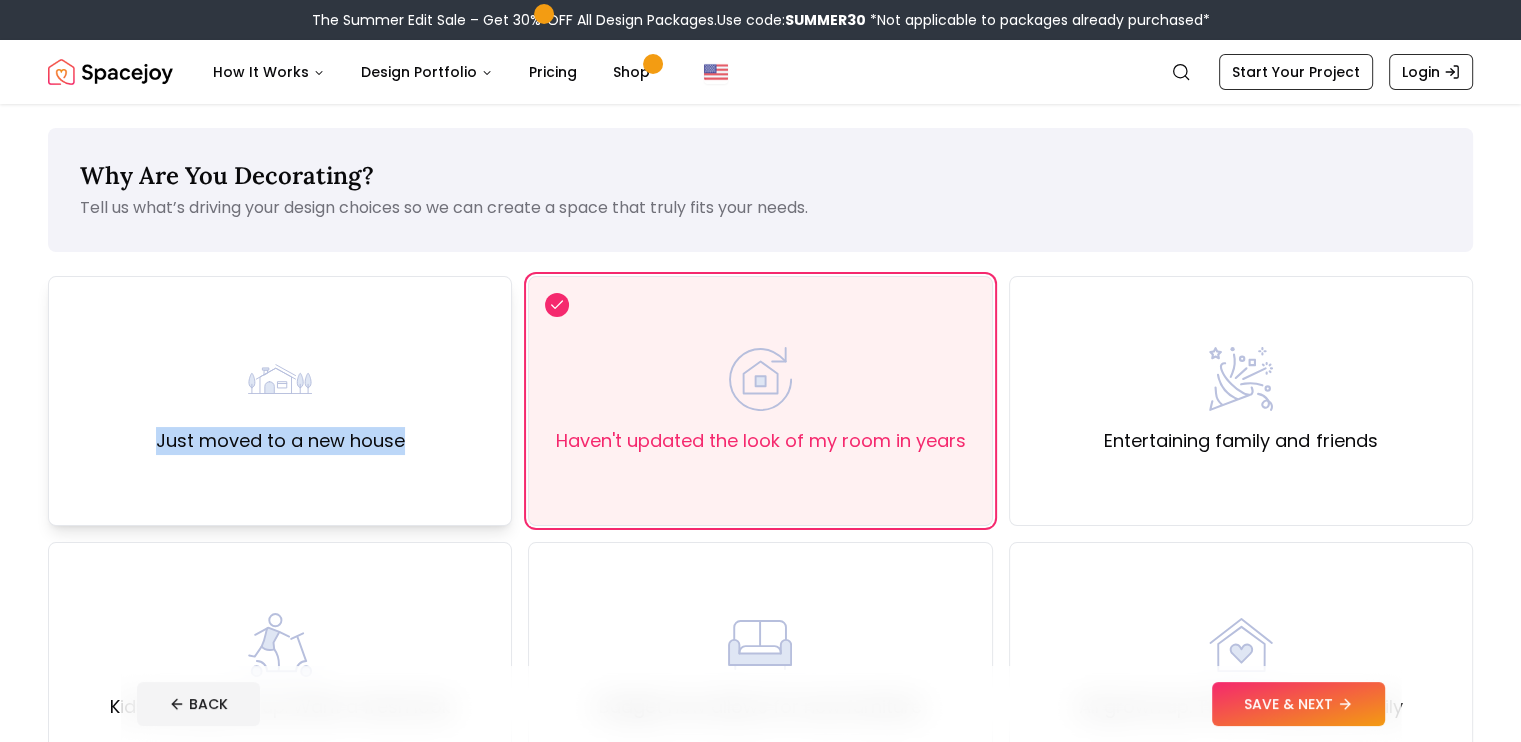click on "Just moved to a new house" at bounding box center [280, 401] 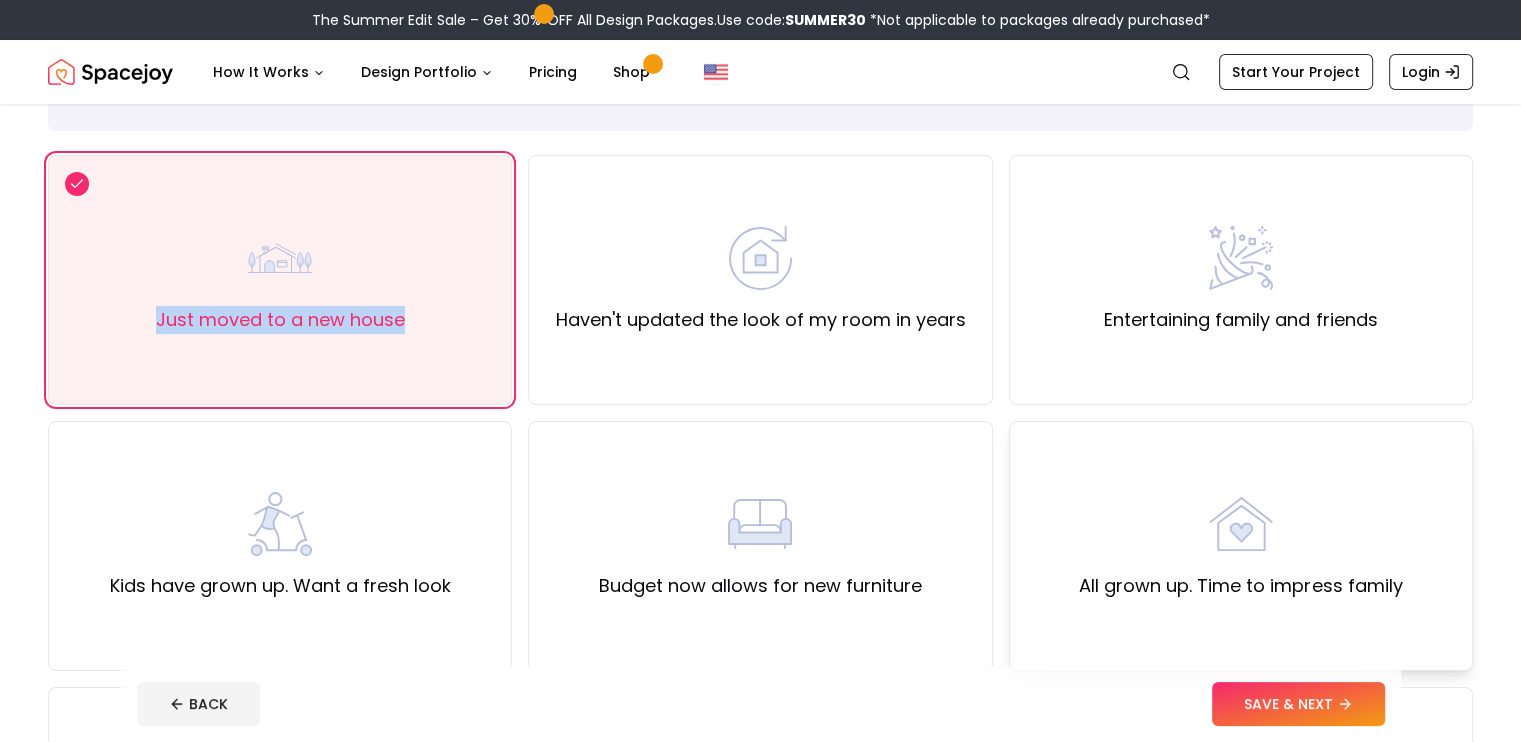 scroll, scrollTop: 0, scrollLeft: 0, axis: both 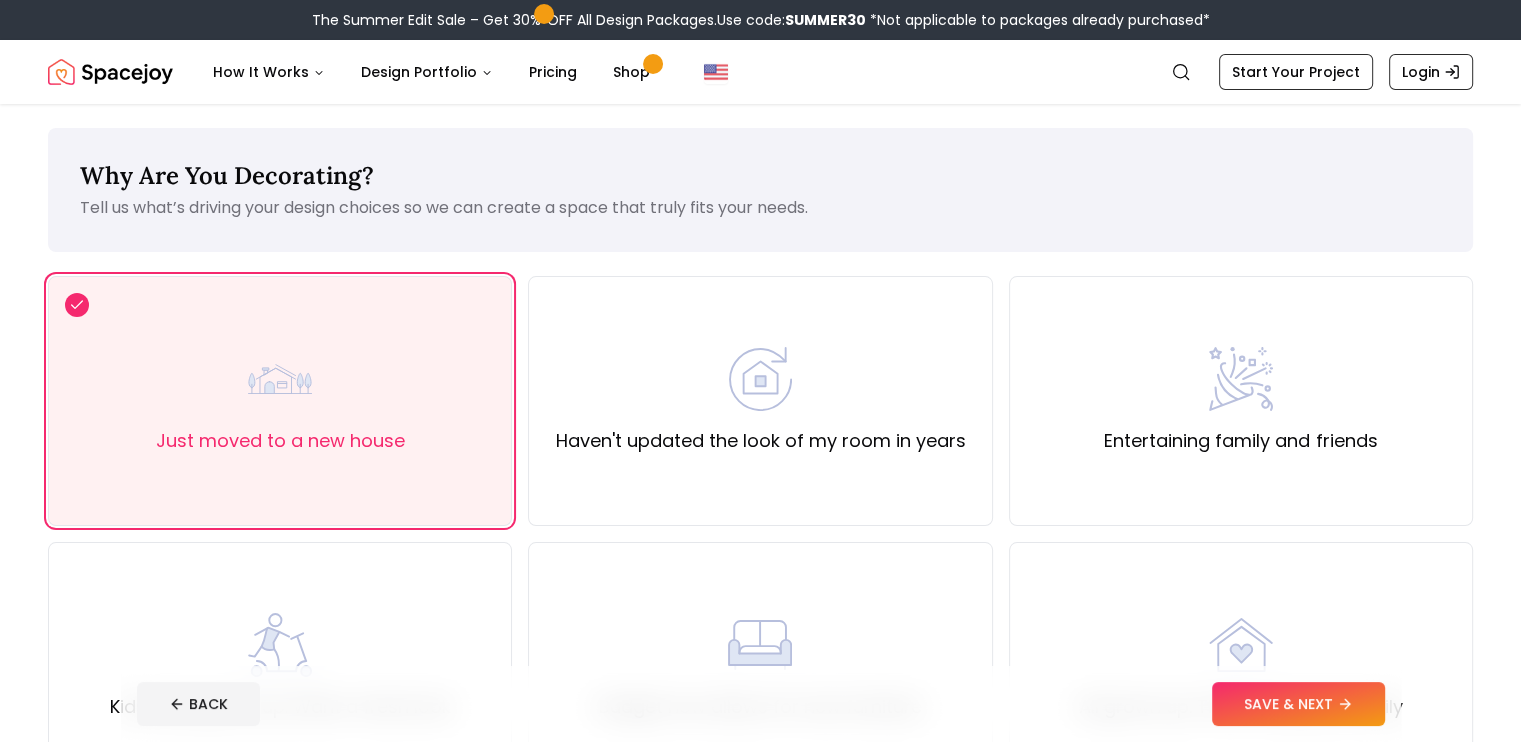 click on "Just moved to a new house Haven't updated the look of my room in years Entertaining family and friends Kids have grown up. Want a fresh look Budget now allows for new furniture All grown up. Time to impress family Just moved to a new city Baby on the way Just got hitched Welcoming our new furry friend Other" at bounding box center [760, 800] 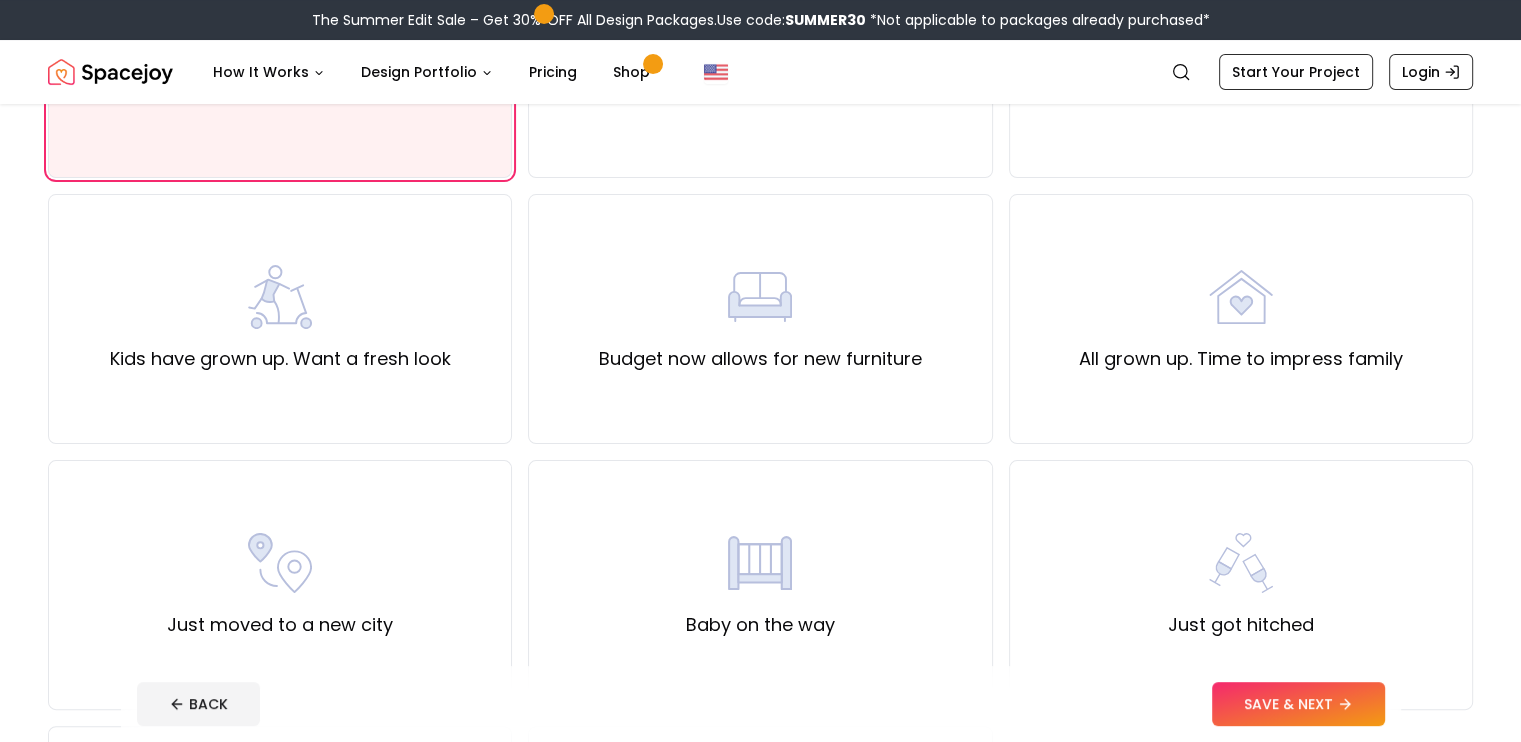 scroll, scrollTop: 300, scrollLeft: 0, axis: vertical 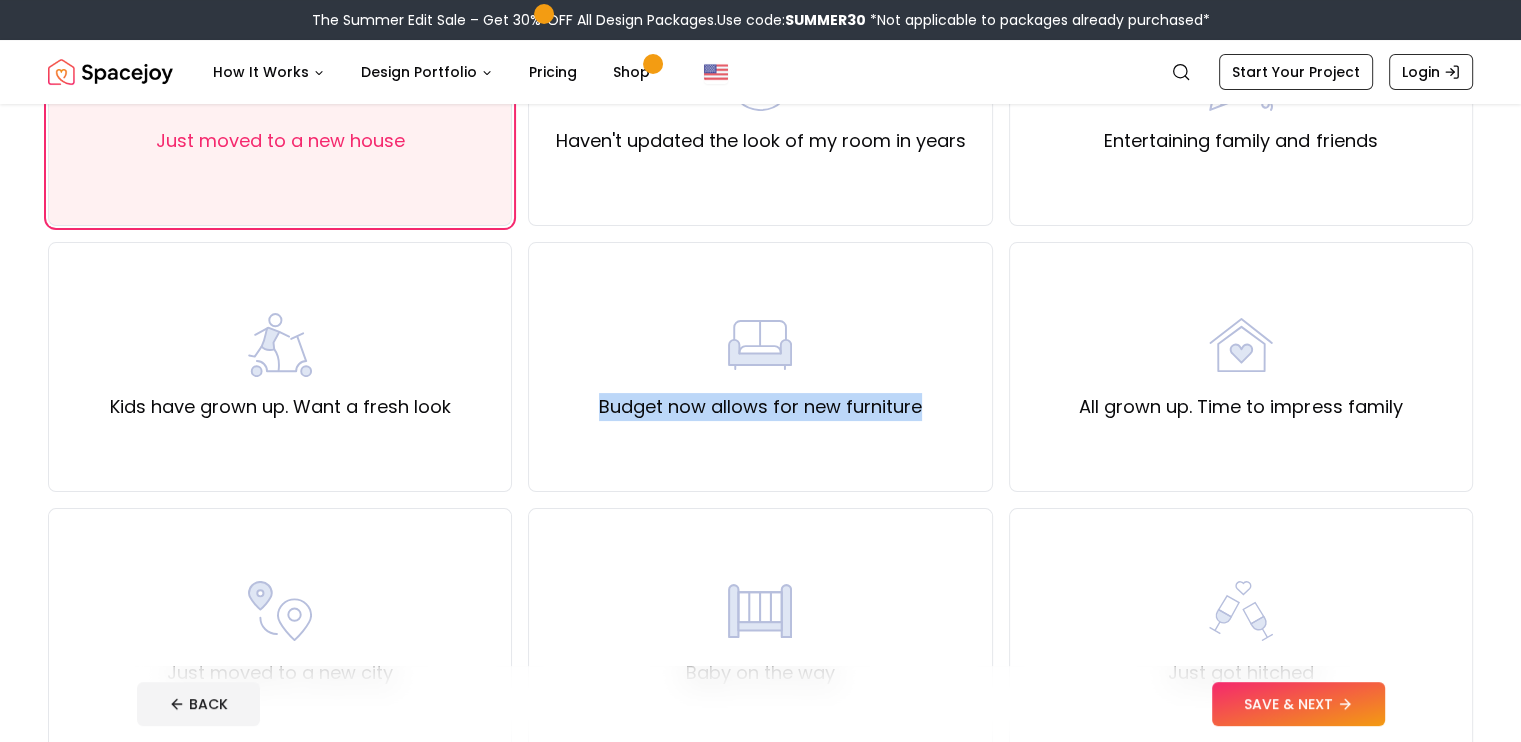 drag, startPoint x: 933, startPoint y: 404, endPoint x: 525, endPoint y: 428, distance: 408.70526 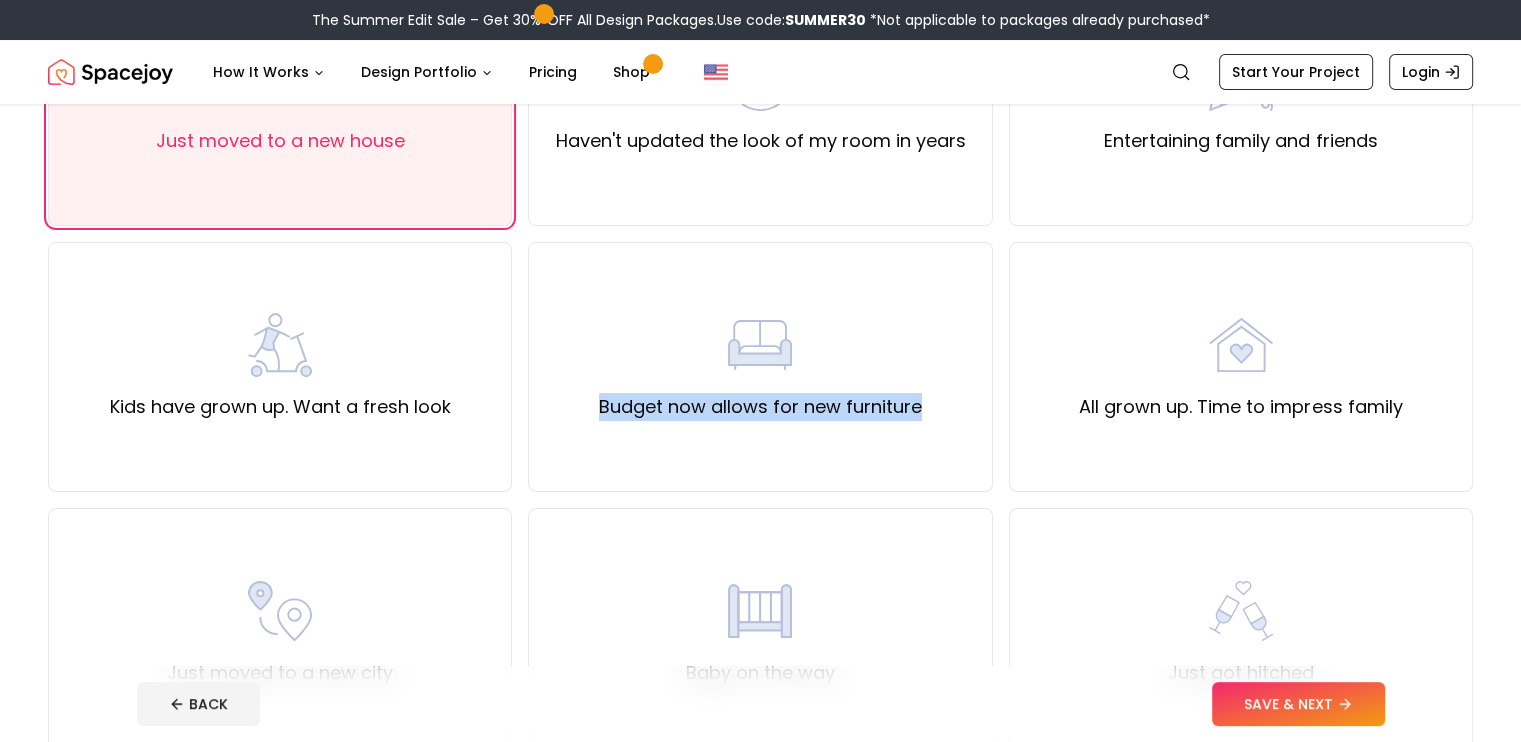 click on "Just moved to a new house Haven't updated the look of my room in years Entertaining family and friends Kids have grown up. Want a fresh look Budget now allows for new furniture All grown up. Time to impress family Just moved to a new city Baby on the way Just got hitched Welcoming our new furry friend Other" at bounding box center [760, 500] 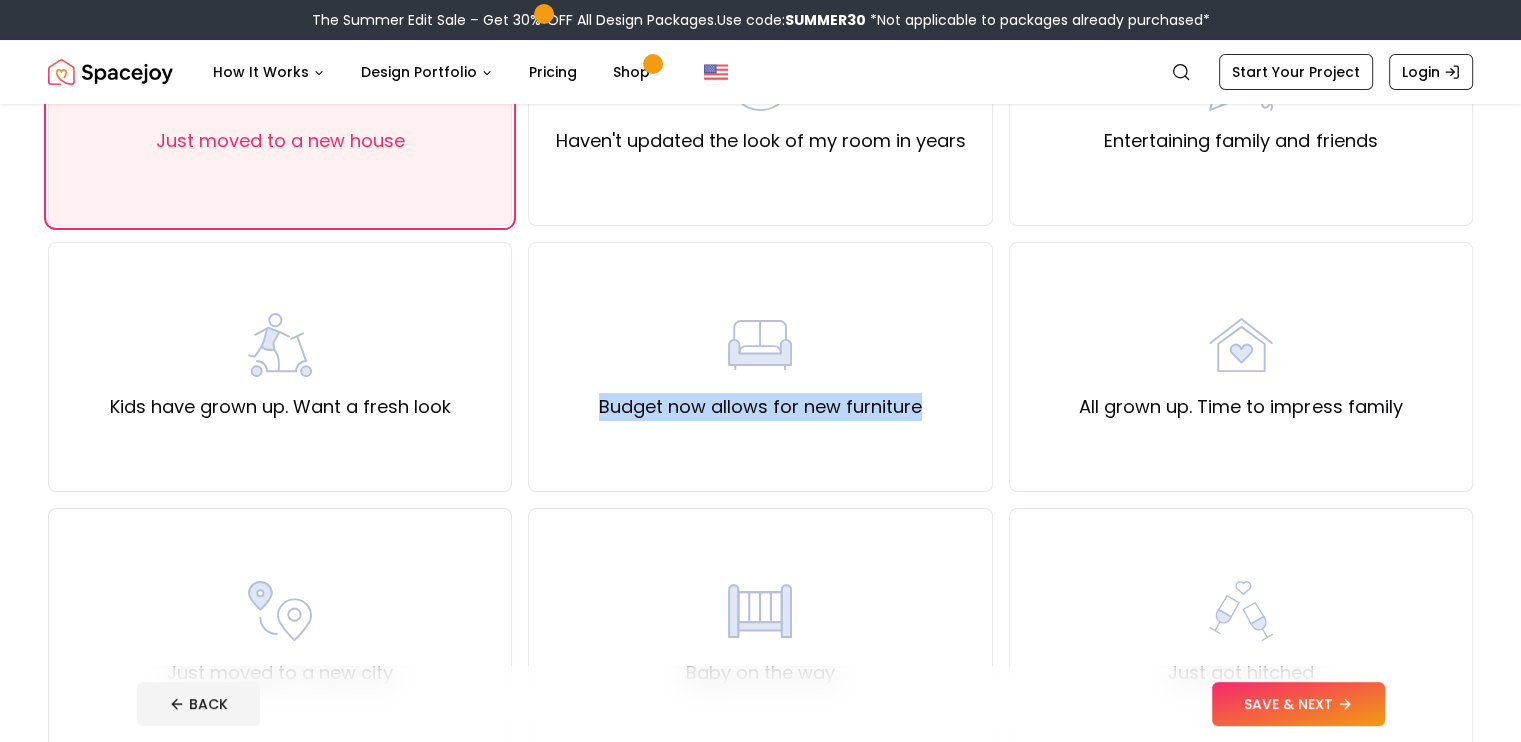 copy on "Budget now allows for new furniture" 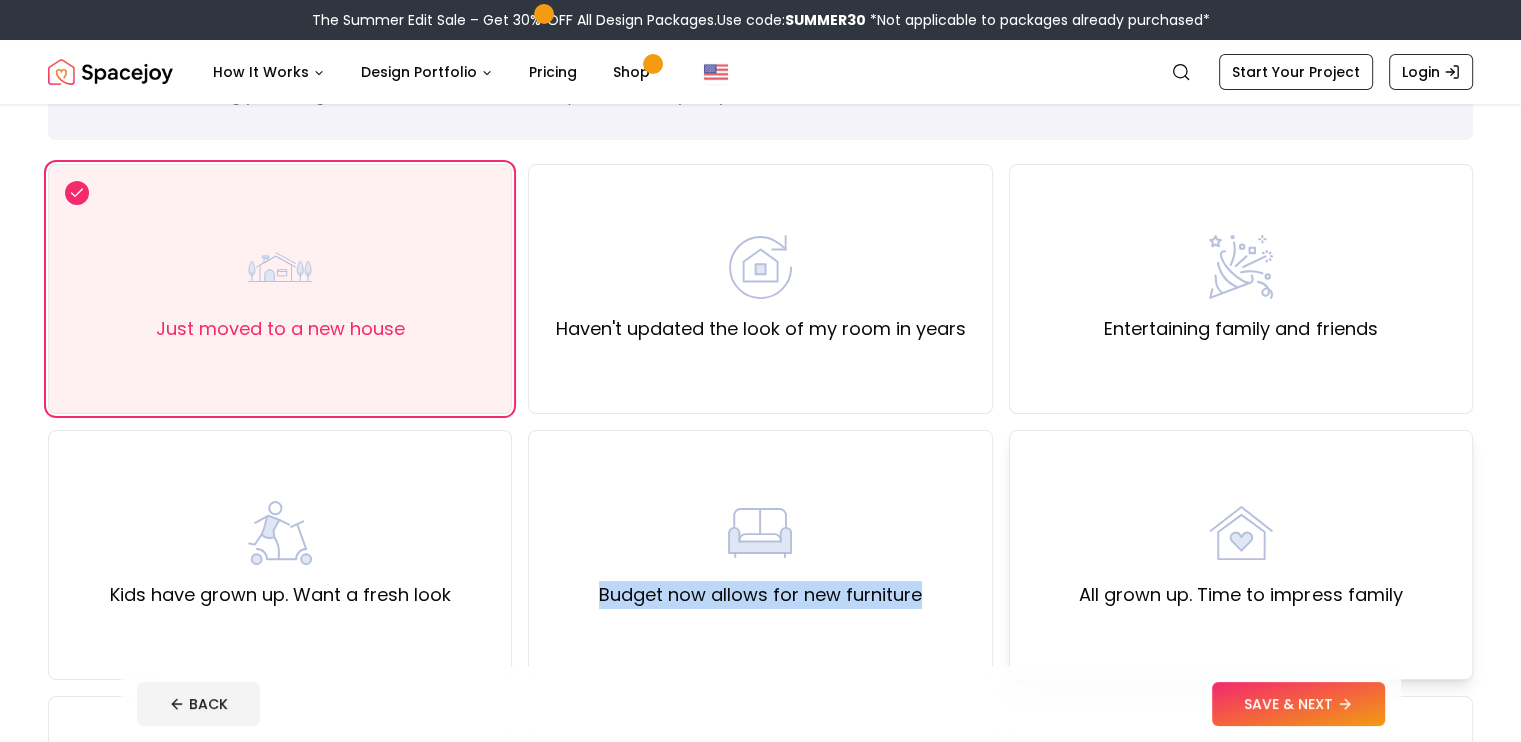scroll, scrollTop: 100, scrollLeft: 0, axis: vertical 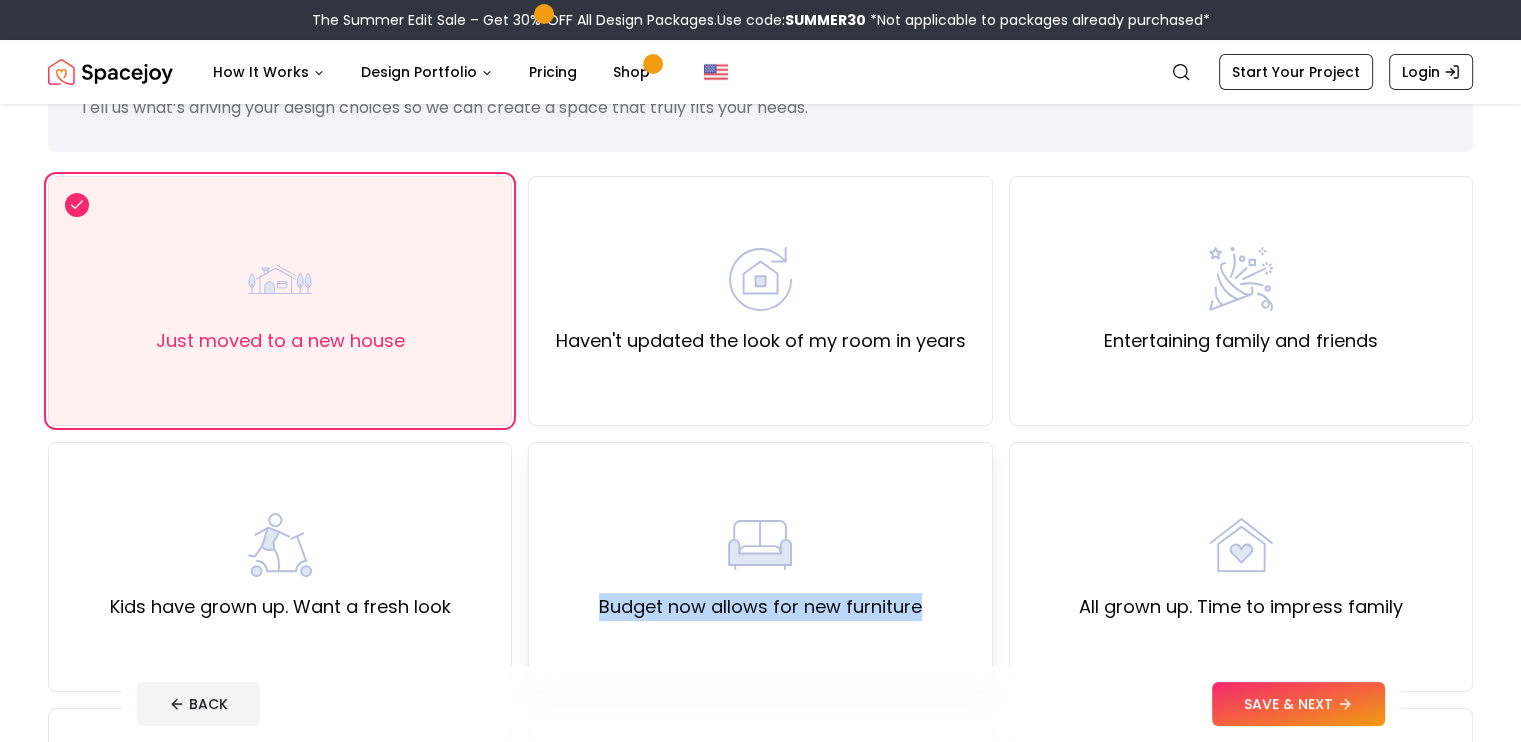 click on "Budget now allows for new furniture" at bounding box center (760, 567) 